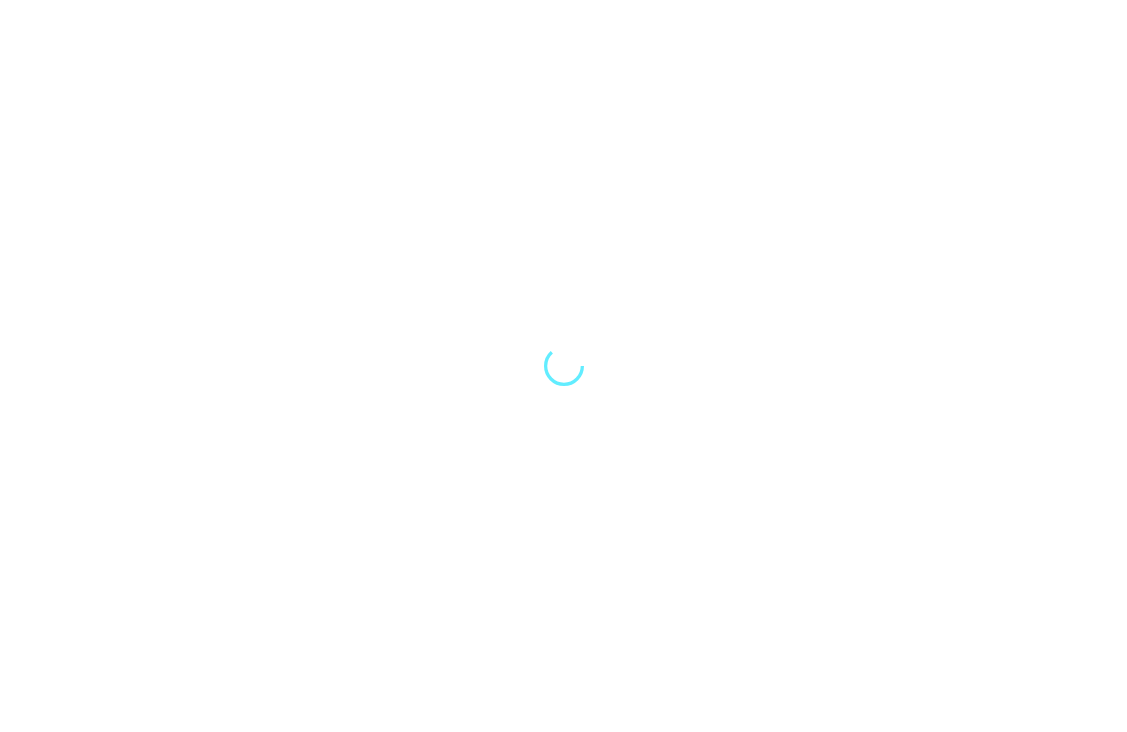 scroll, scrollTop: 0, scrollLeft: 0, axis: both 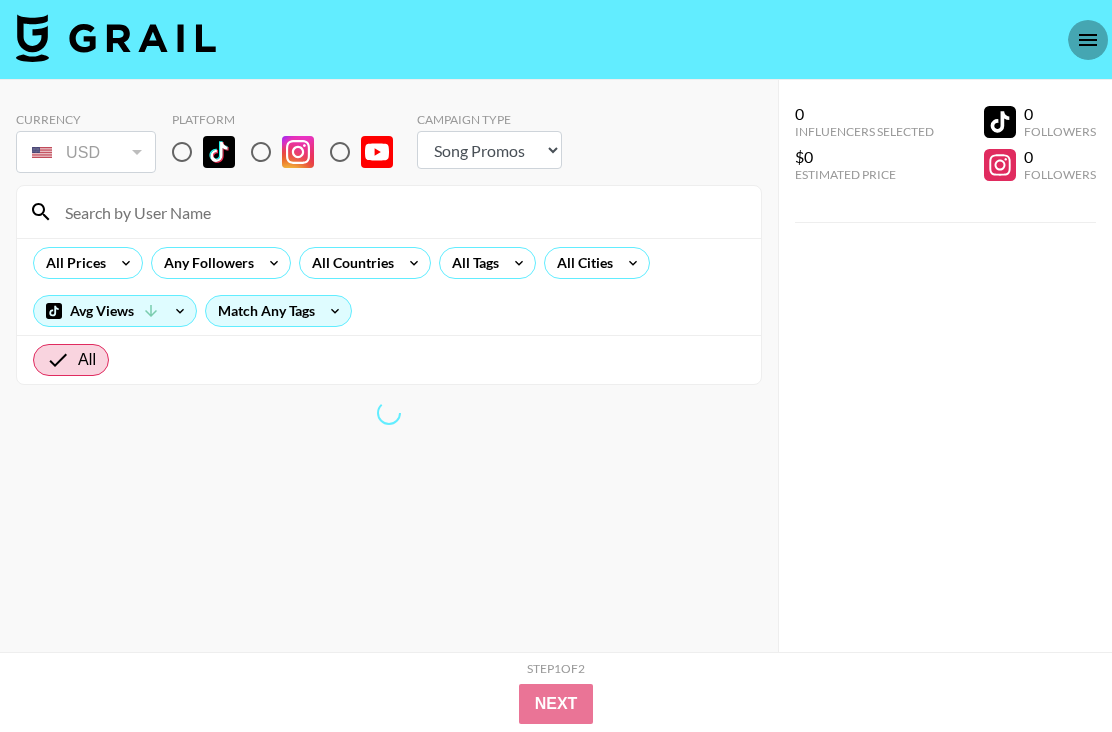 click 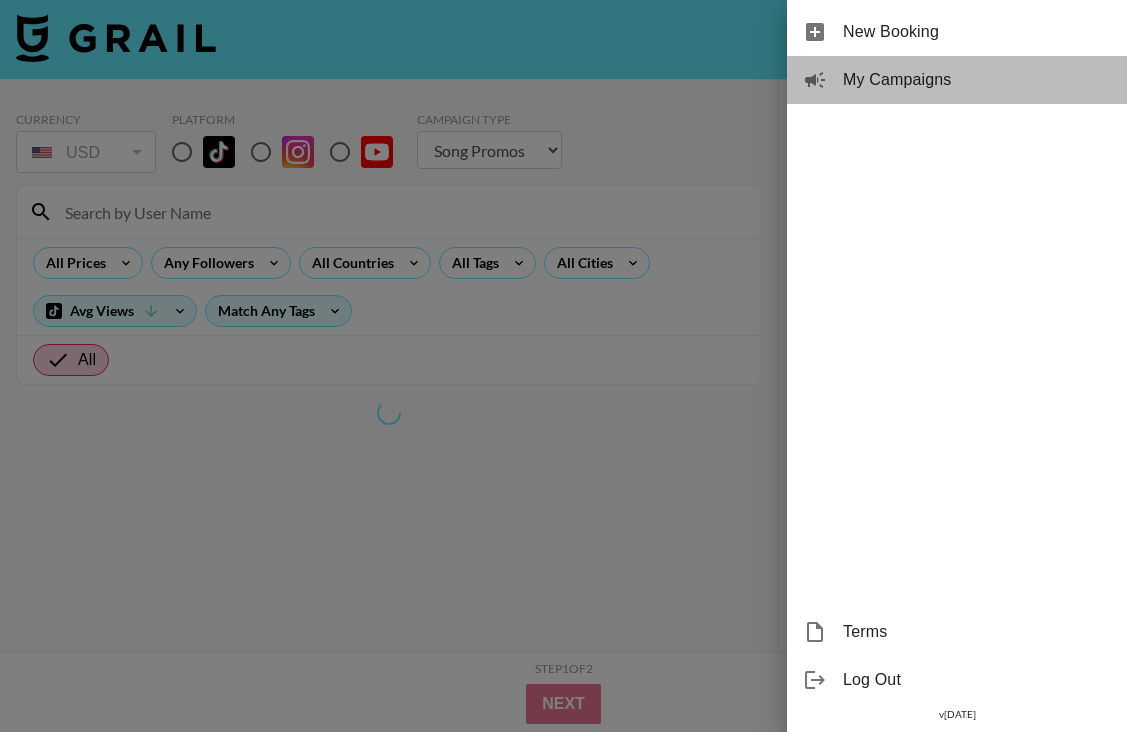 click on "My Campaigns" at bounding box center (957, 80) 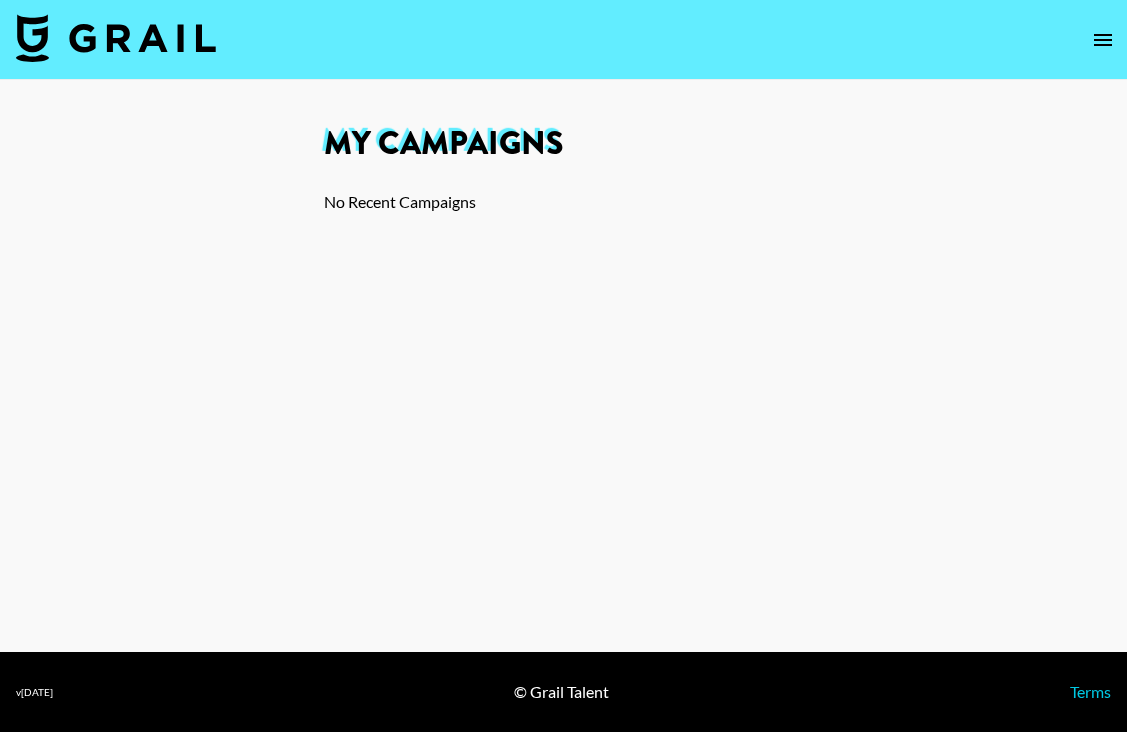 click 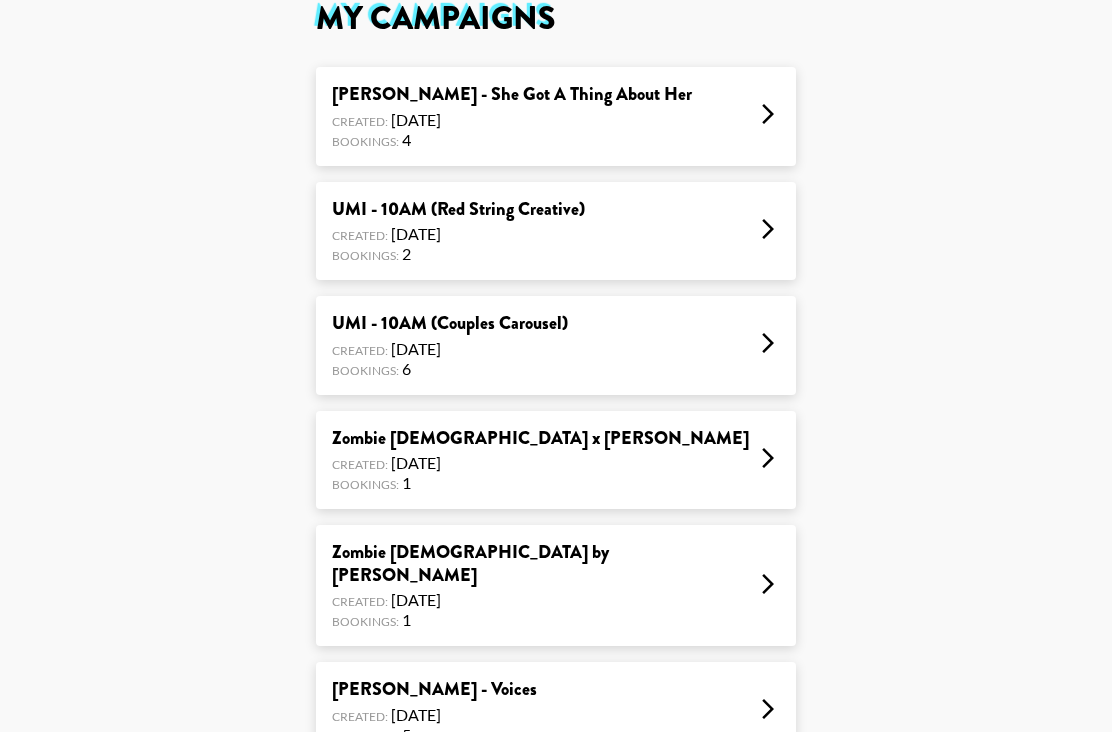 scroll, scrollTop: 165, scrollLeft: 0, axis: vertical 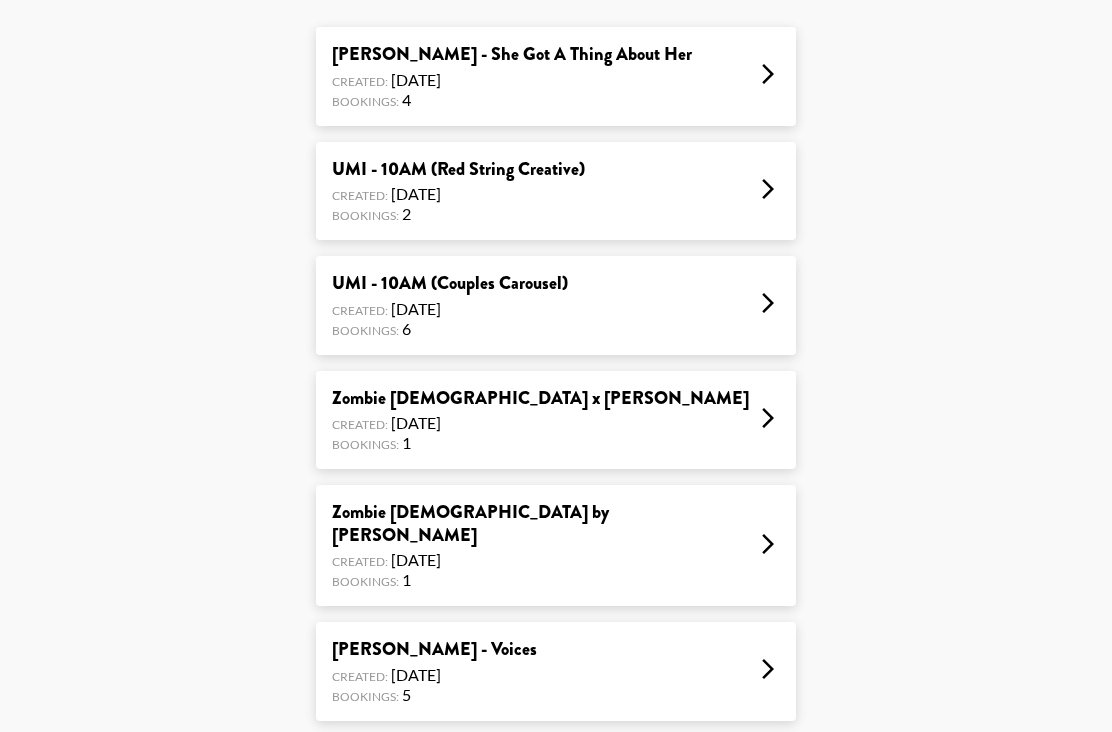 click on "[PERSON_NAME] - She Got A Thing About Her Created:   [DATE] Bookings:   4" at bounding box center (556, 76) 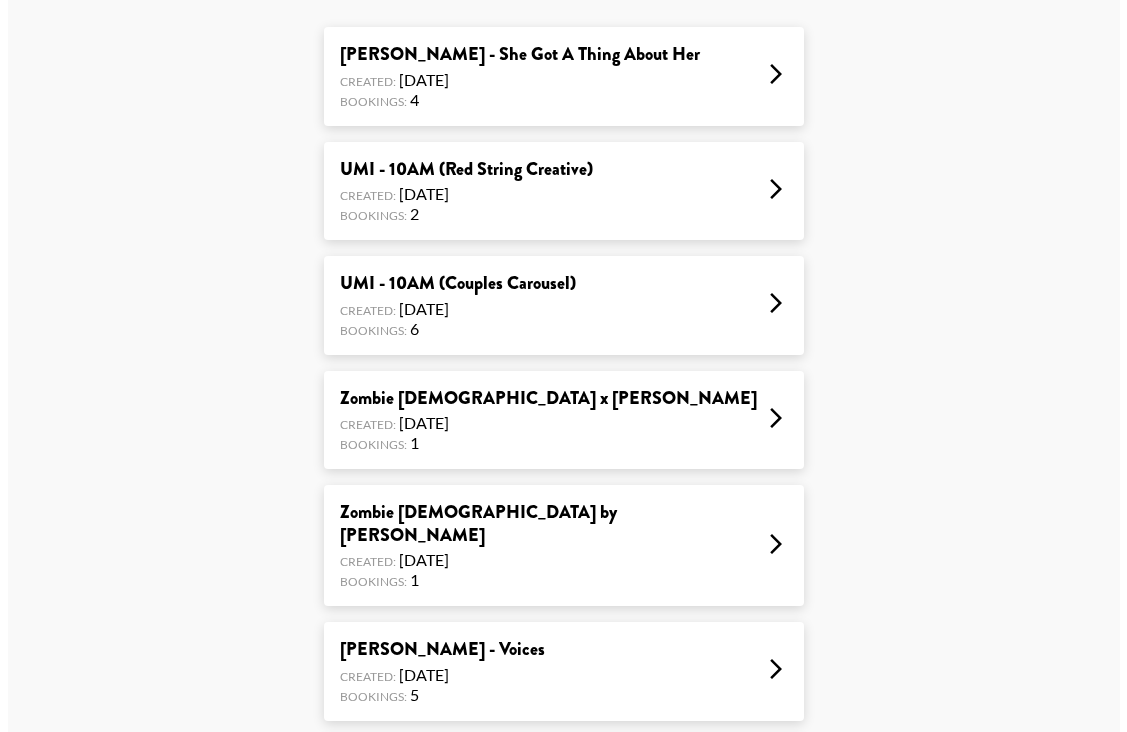 scroll, scrollTop: 0, scrollLeft: 0, axis: both 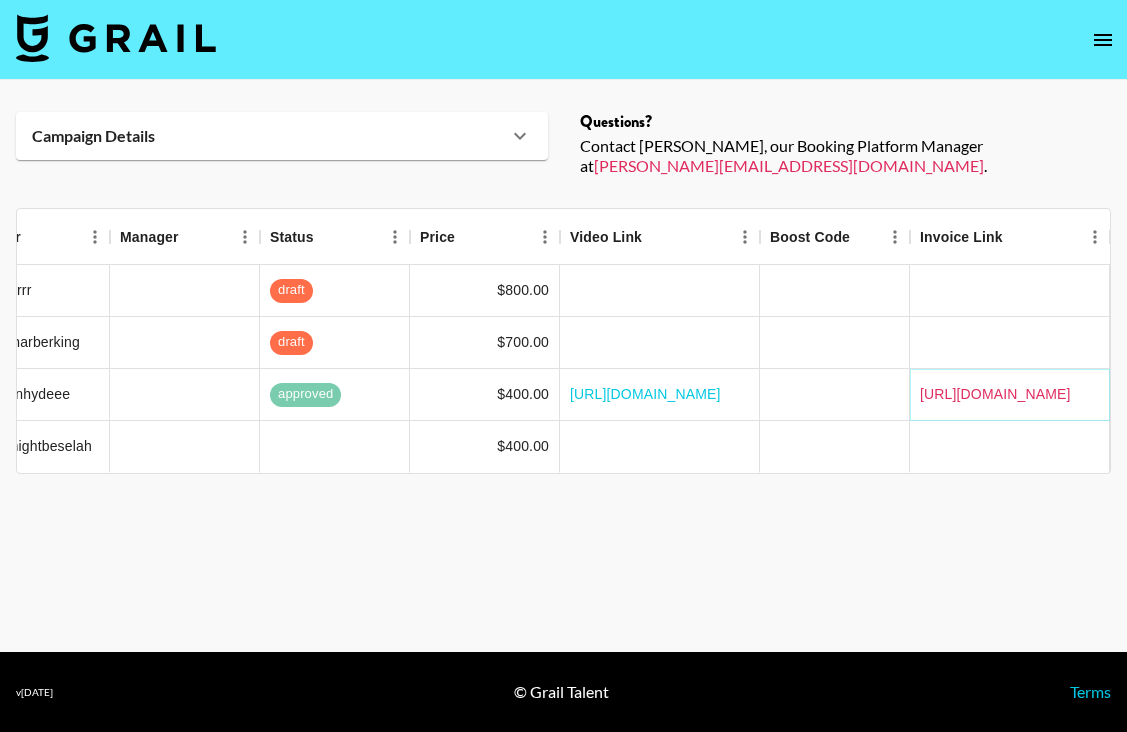 click on "[URL][DOMAIN_NAME]" at bounding box center [995, 394] 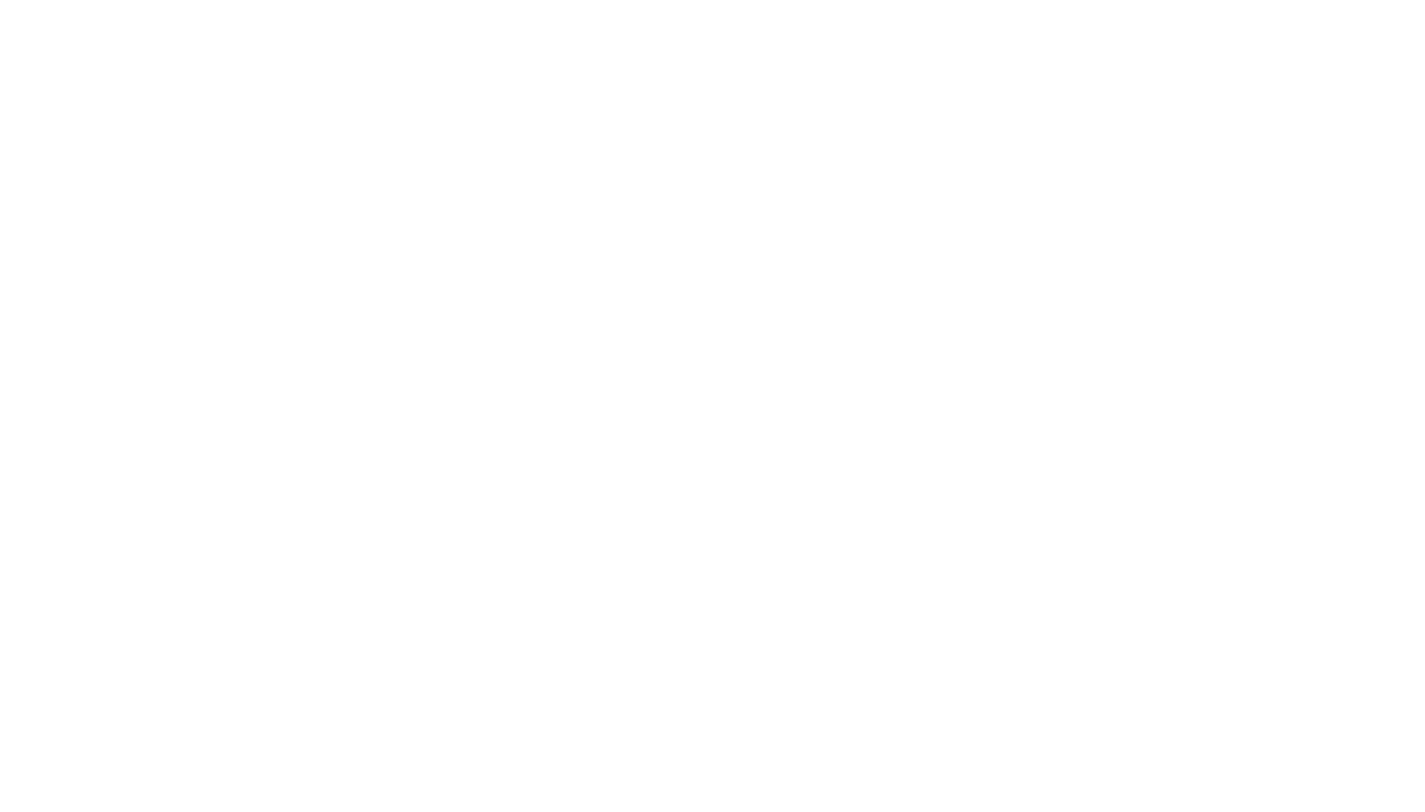 scroll, scrollTop: 0, scrollLeft: 0, axis: both 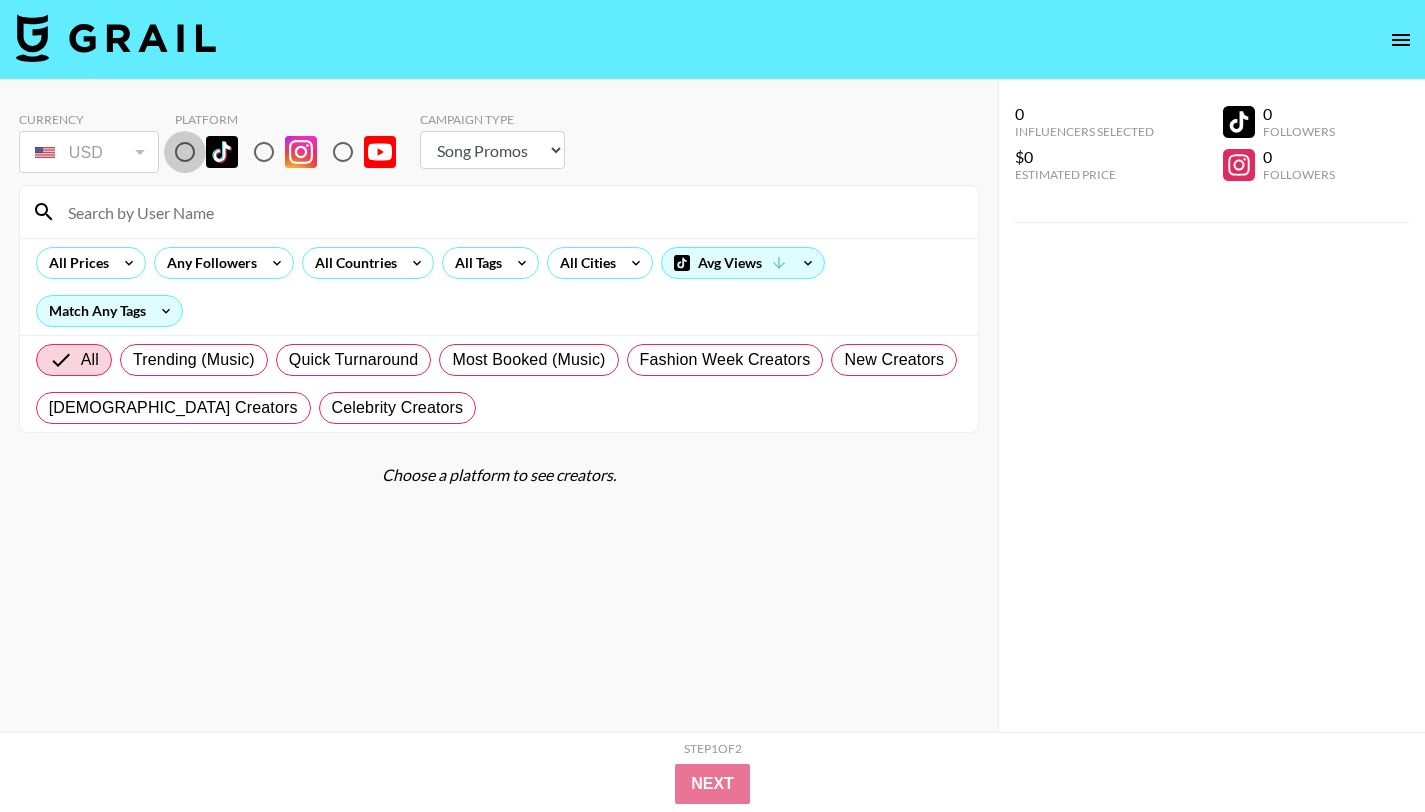 click at bounding box center [185, 152] 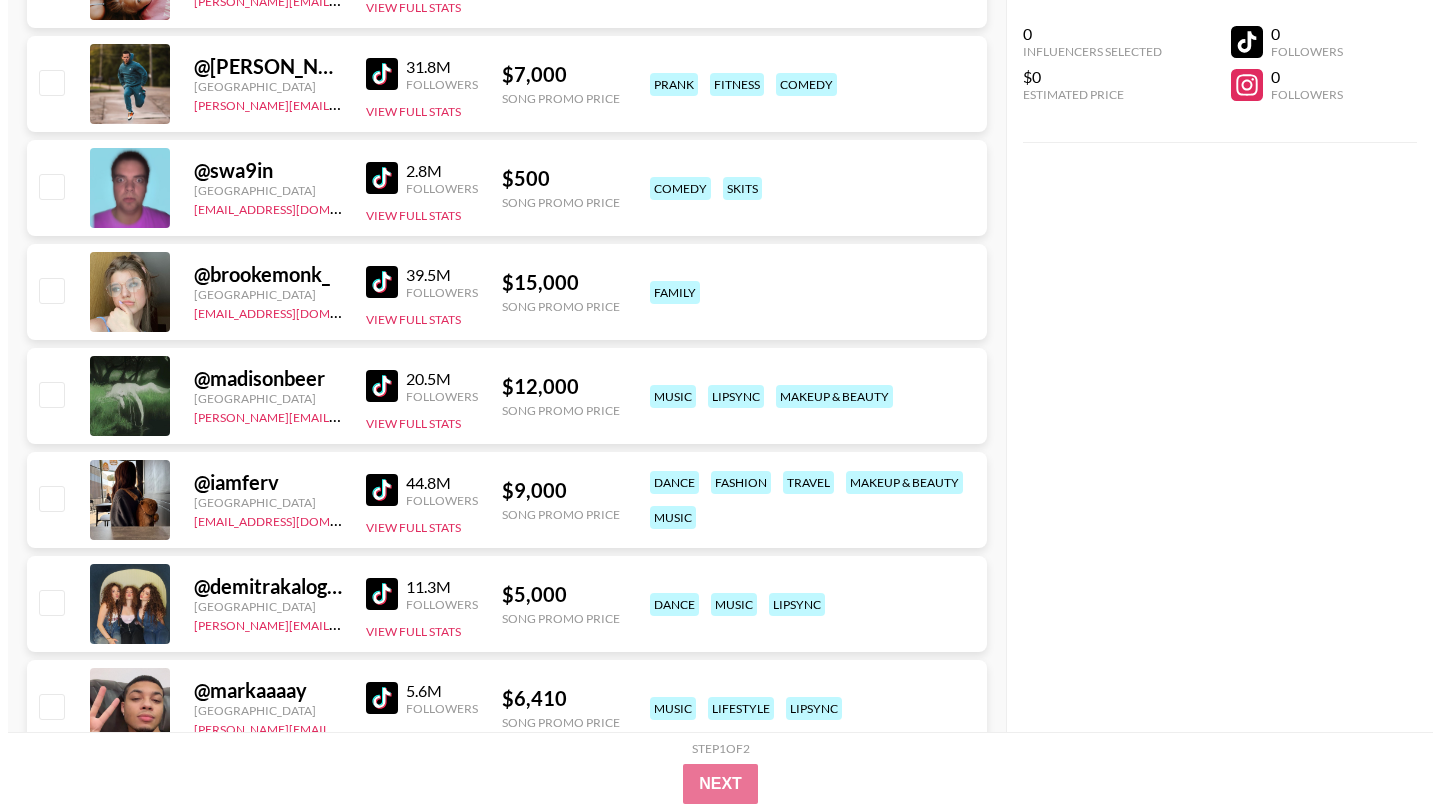 scroll, scrollTop: 0, scrollLeft: 0, axis: both 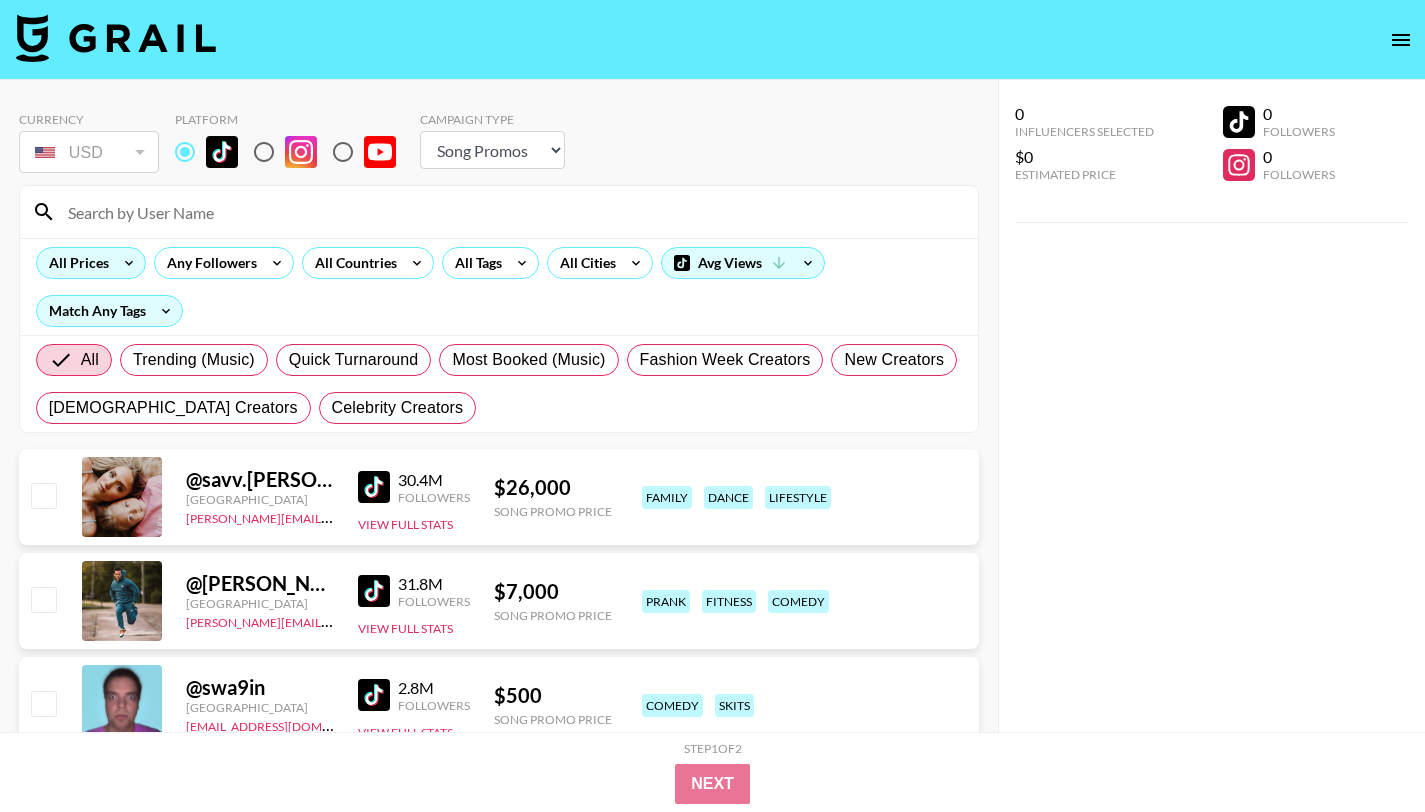 click 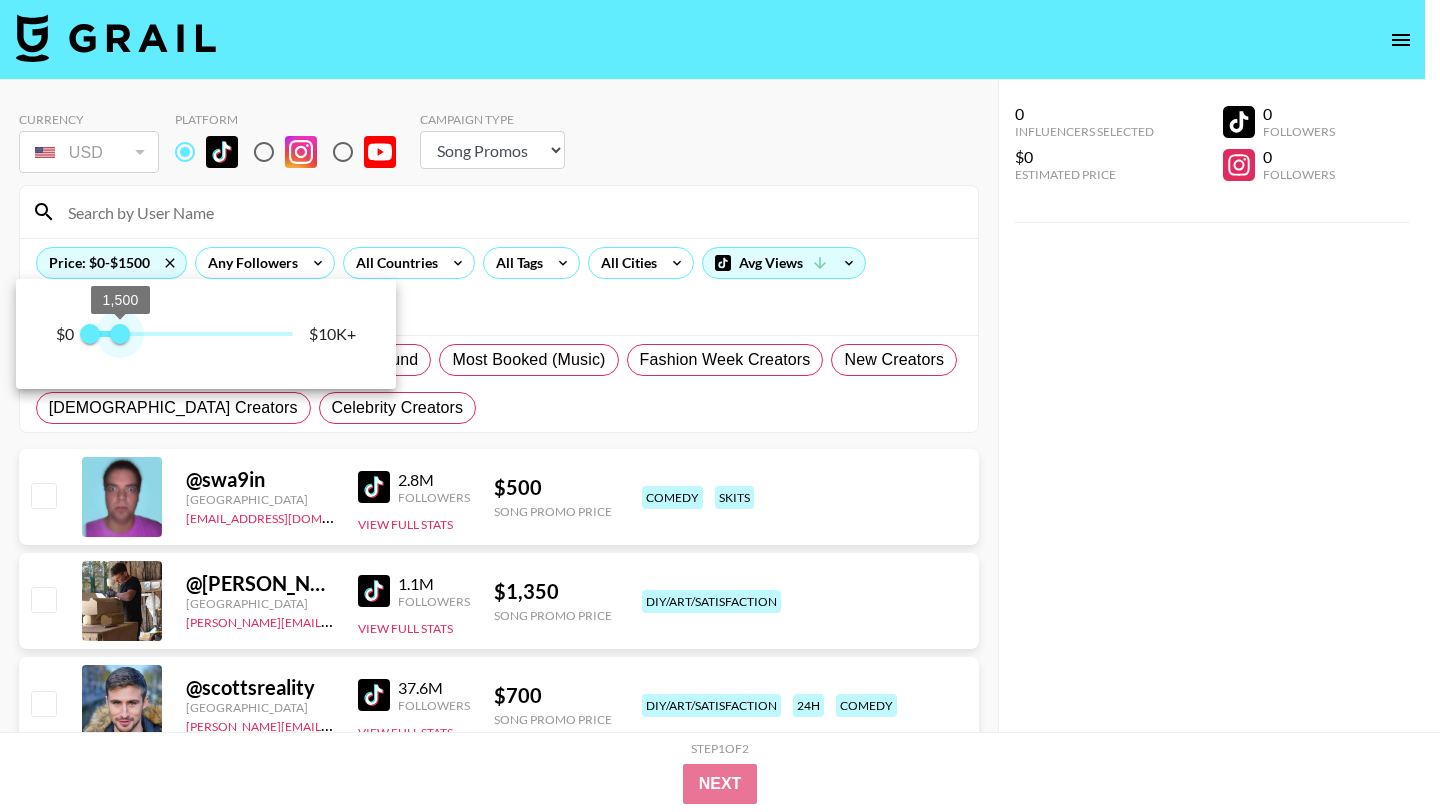 type on "1000" 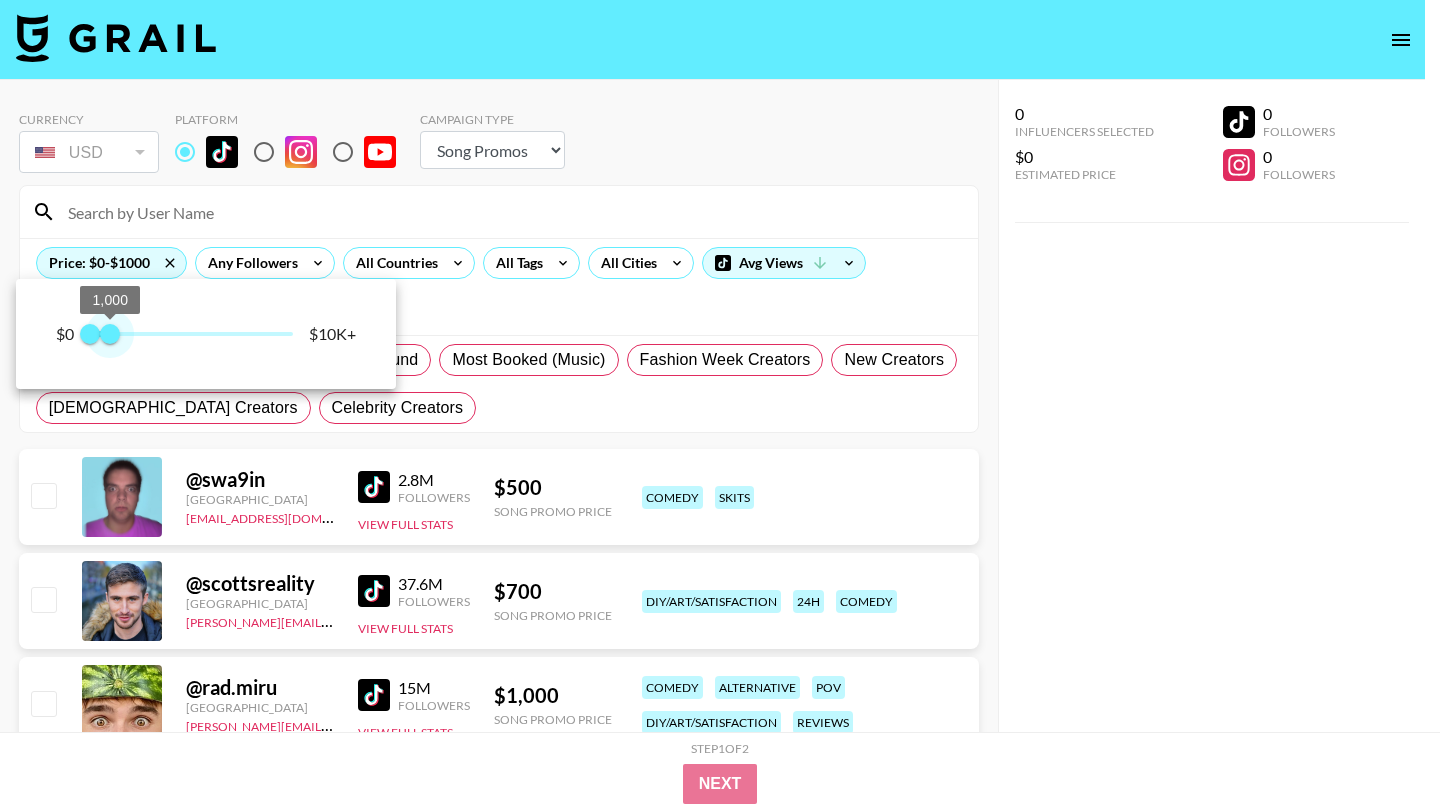 drag, startPoint x: 286, startPoint y: 337, endPoint x: 110, endPoint y: 337, distance: 176 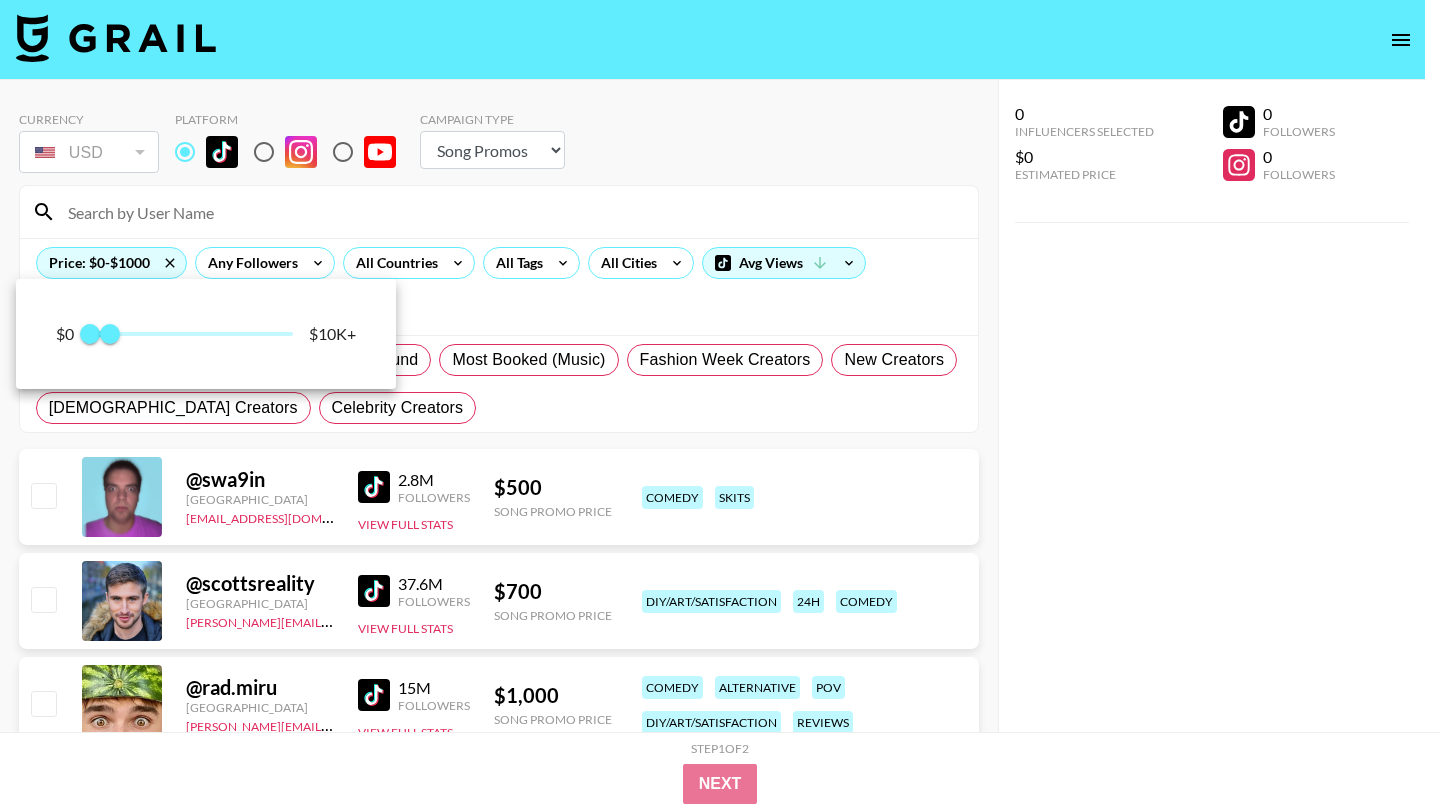 click at bounding box center (720, 406) 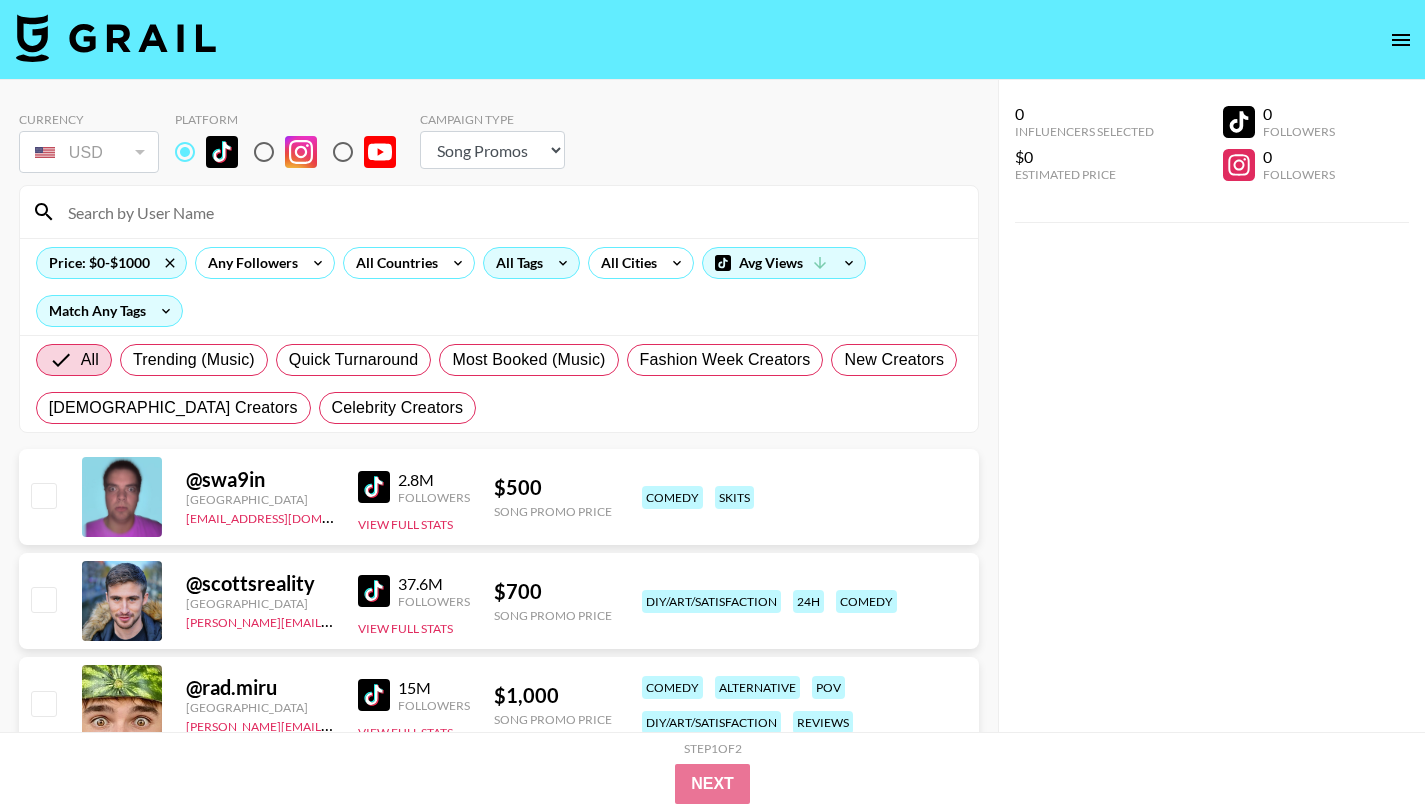 click on "All Tags" at bounding box center (515, 263) 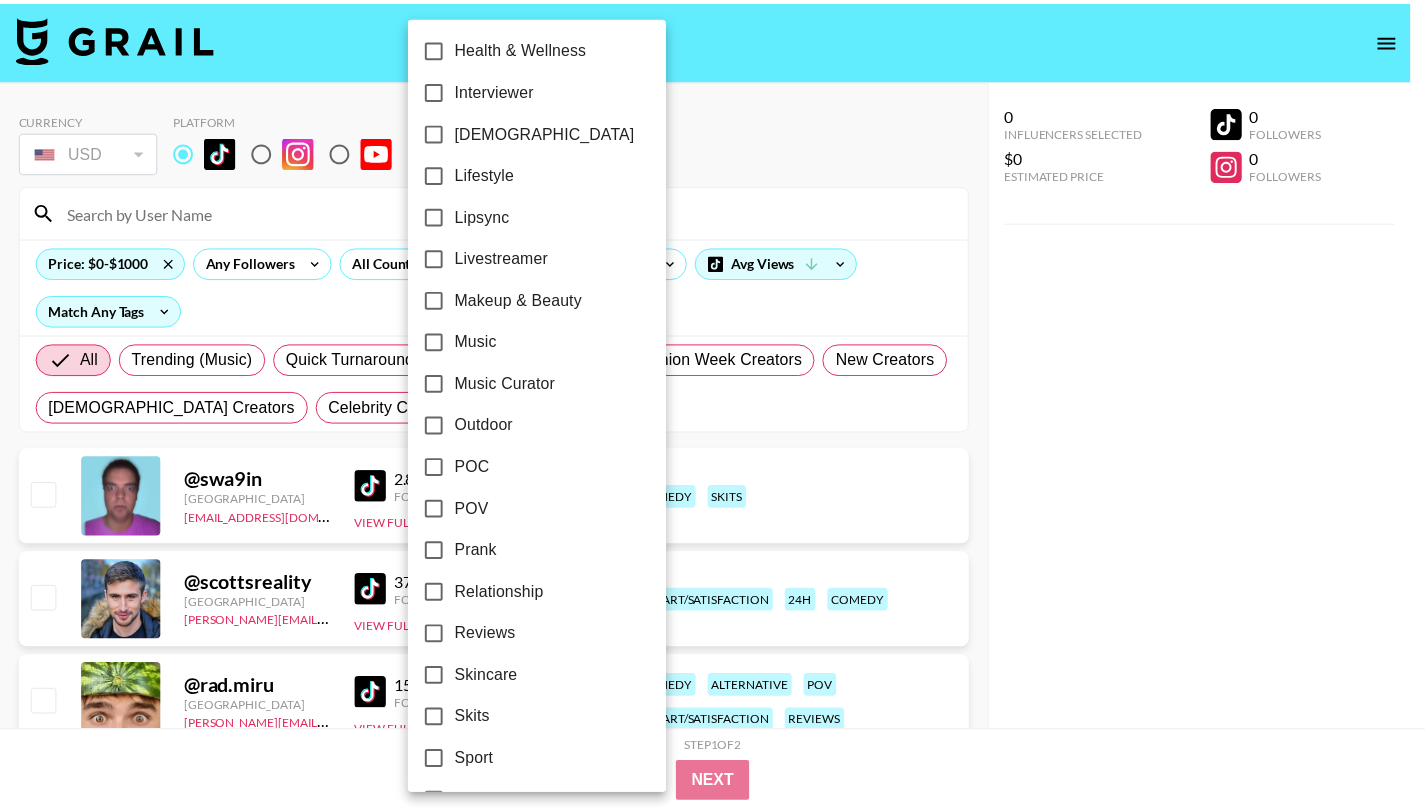 scroll, scrollTop: 1100, scrollLeft: 0, axis: vertical 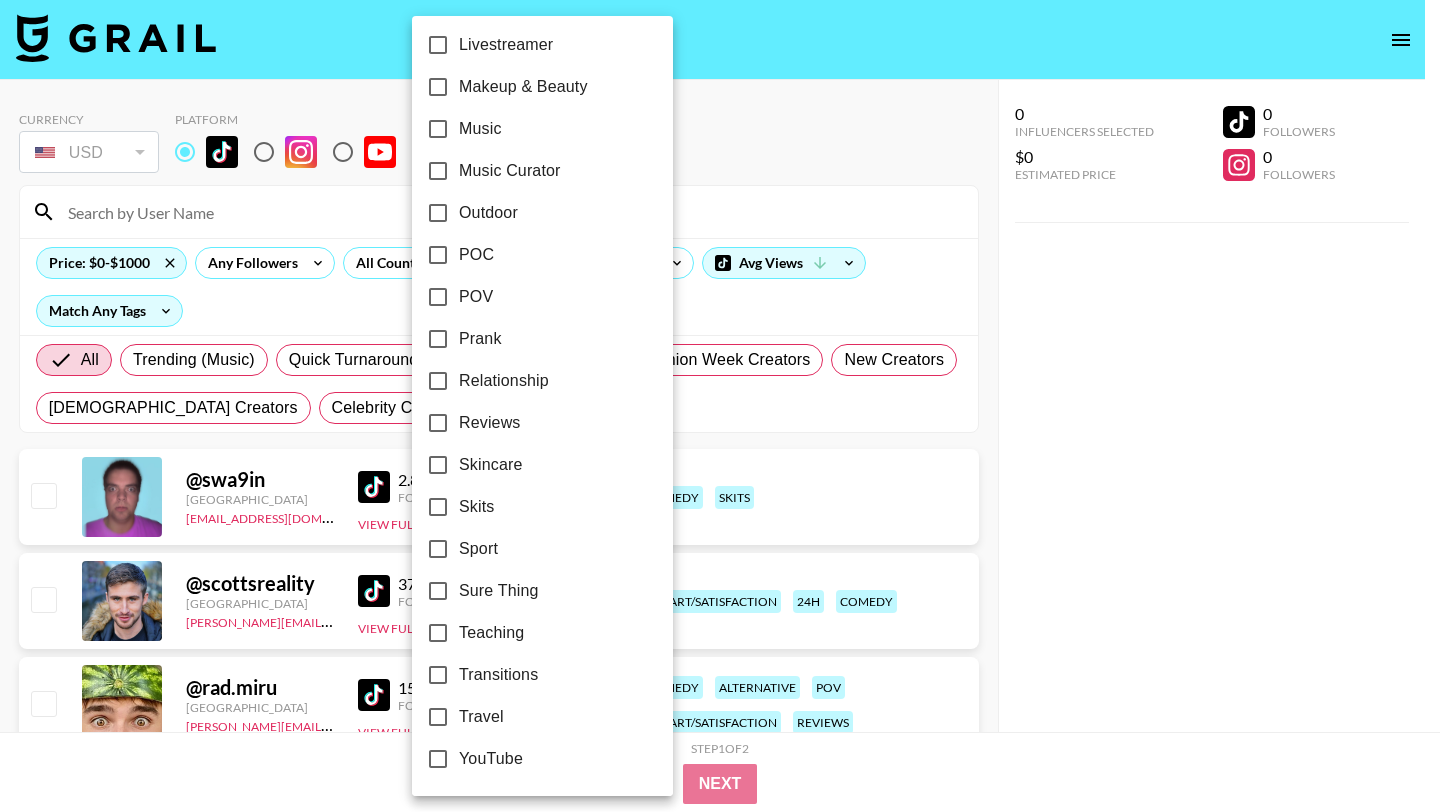 click on "Transitions" at bounding box center (498, 675) 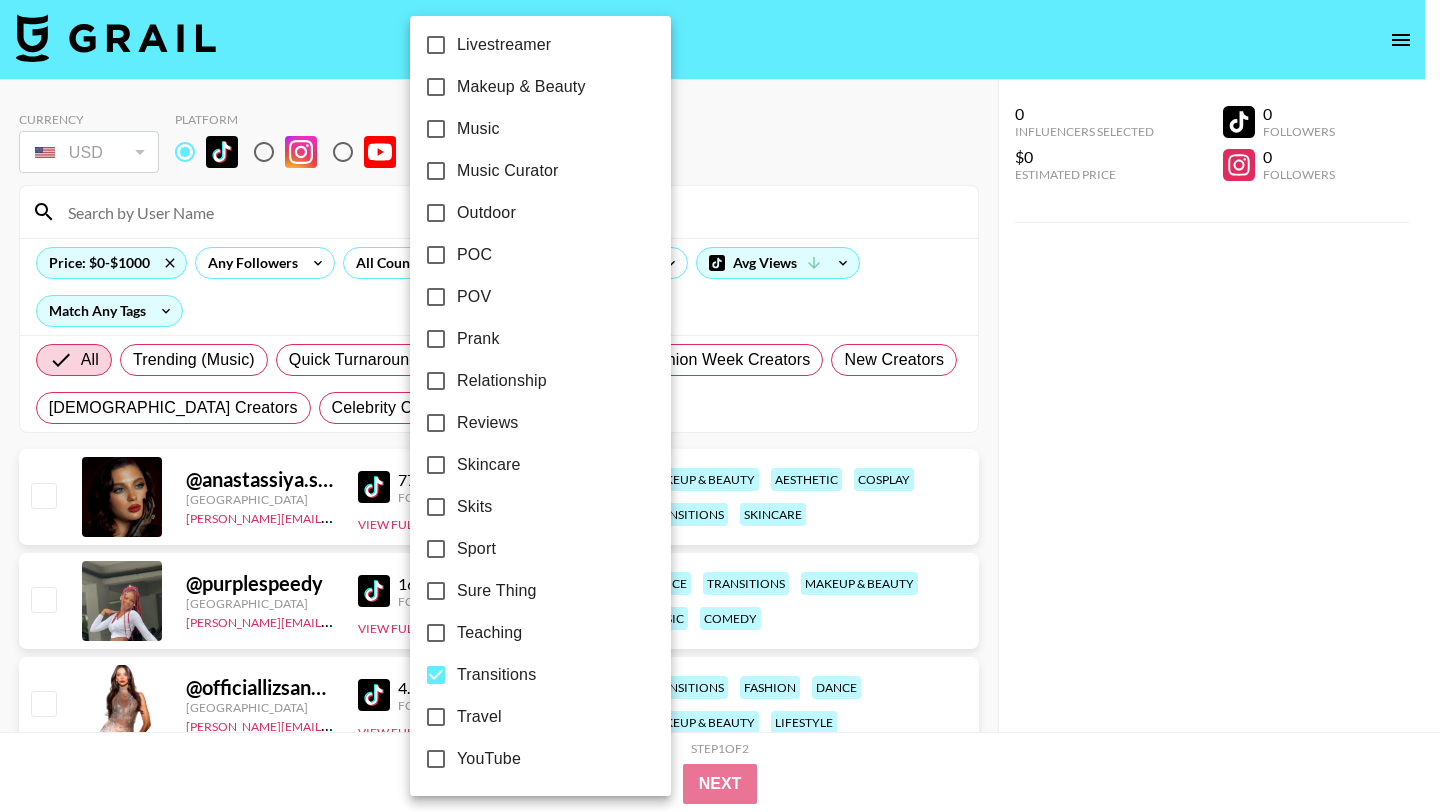click at bounding box center (720, 406) 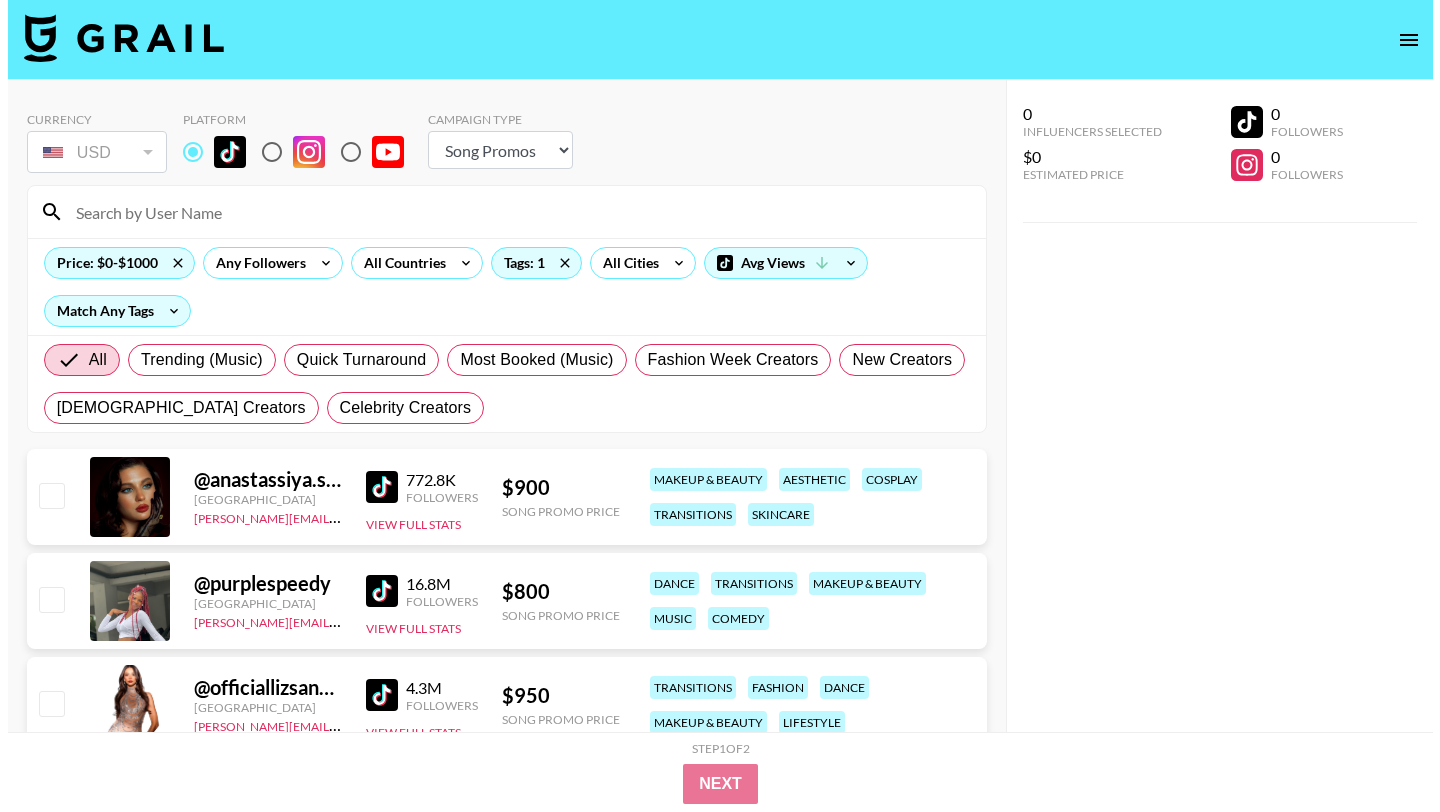 scroll, scrollTop: 142, scrollLeft: 0, axis: vertical 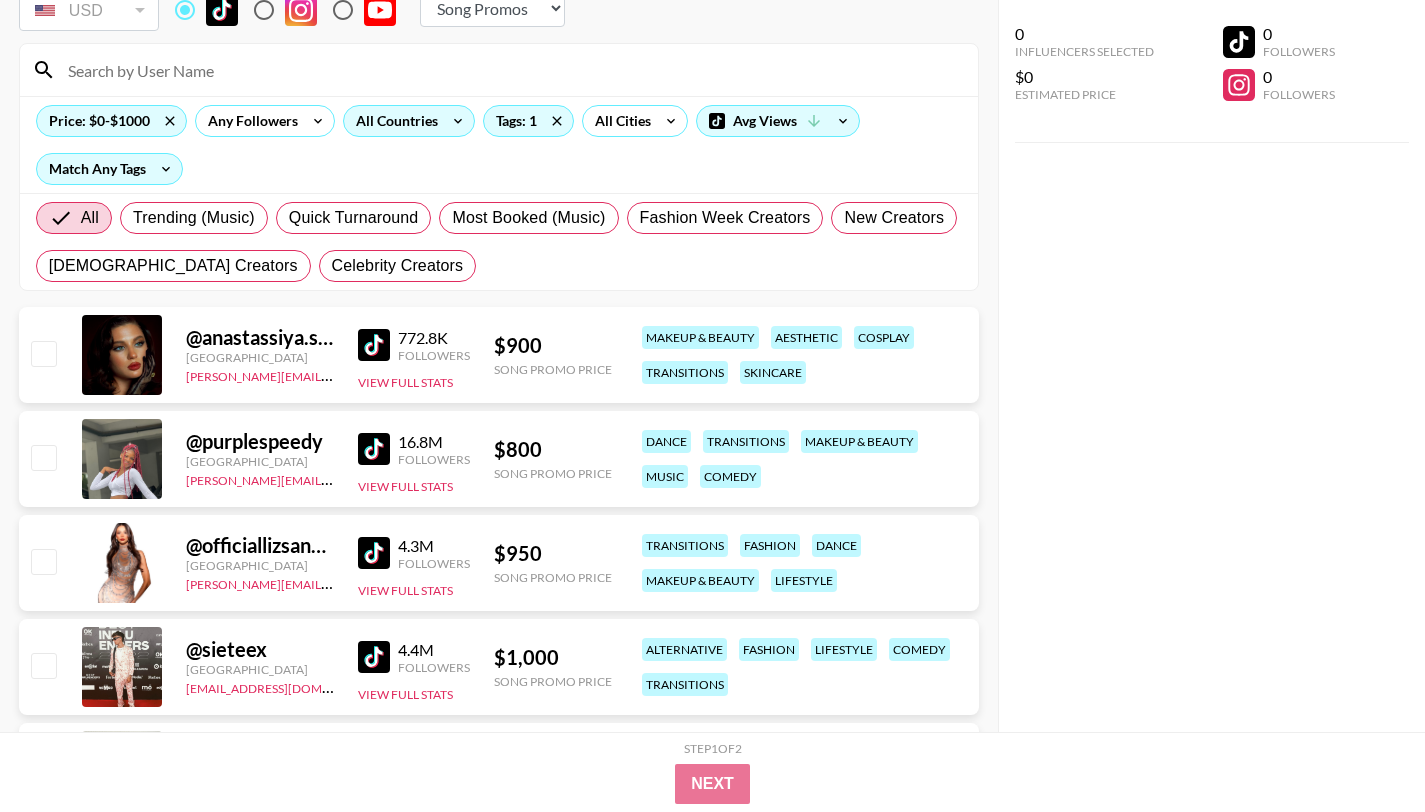 click on "All Countries" at bounding box center [393, 121] 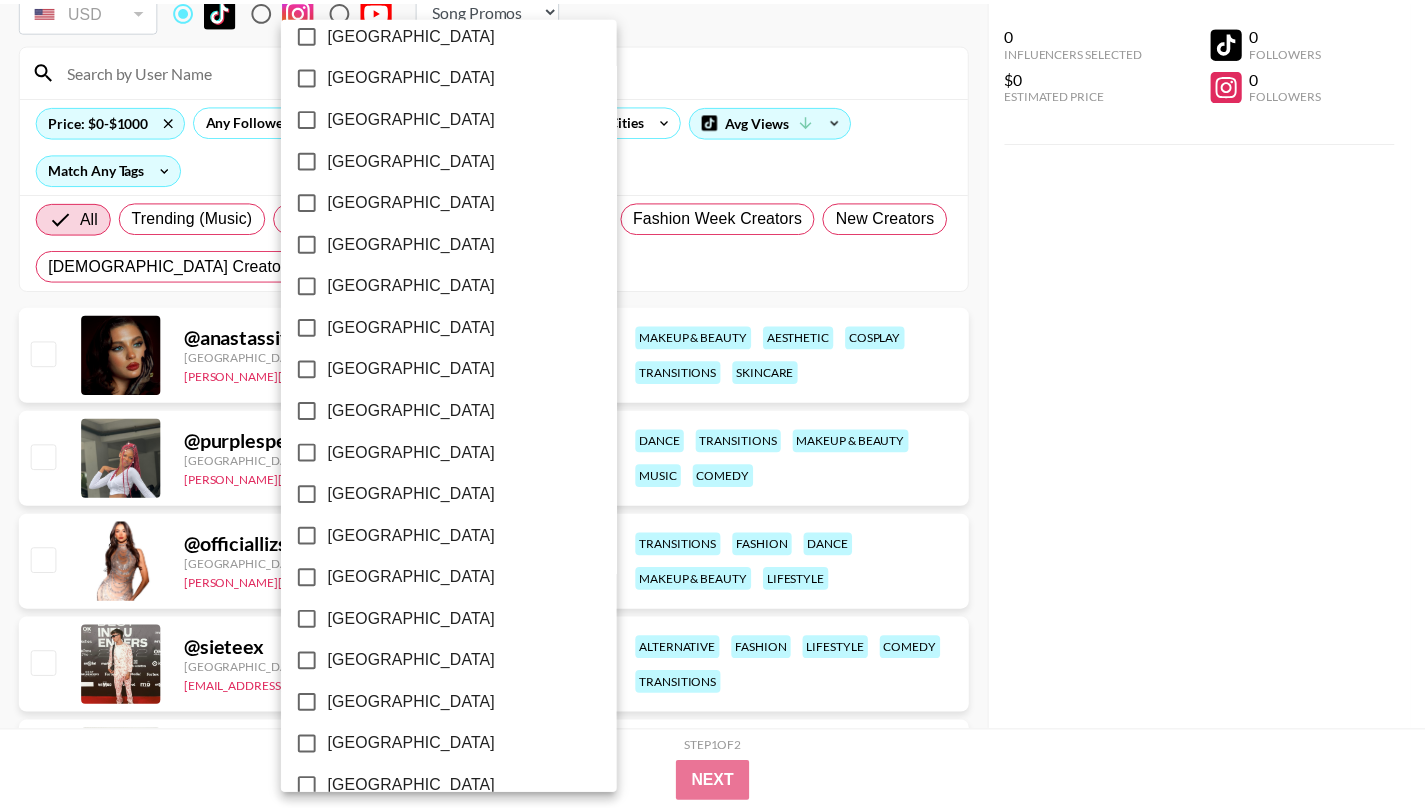 scroll, scrollTop: 1520, scrollLeft: 0, axis: vertical 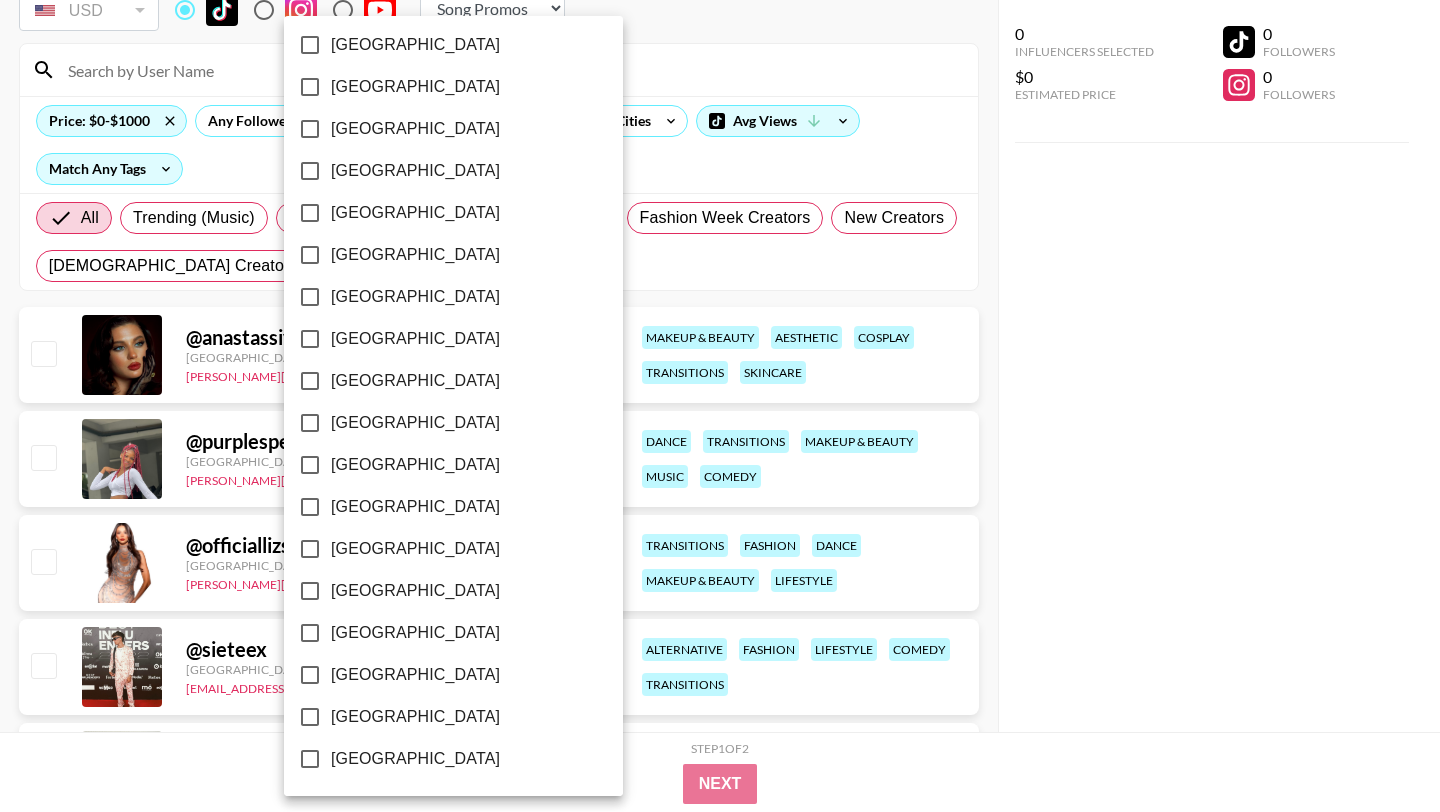 click on "United States" at bounding box center (415, 717) 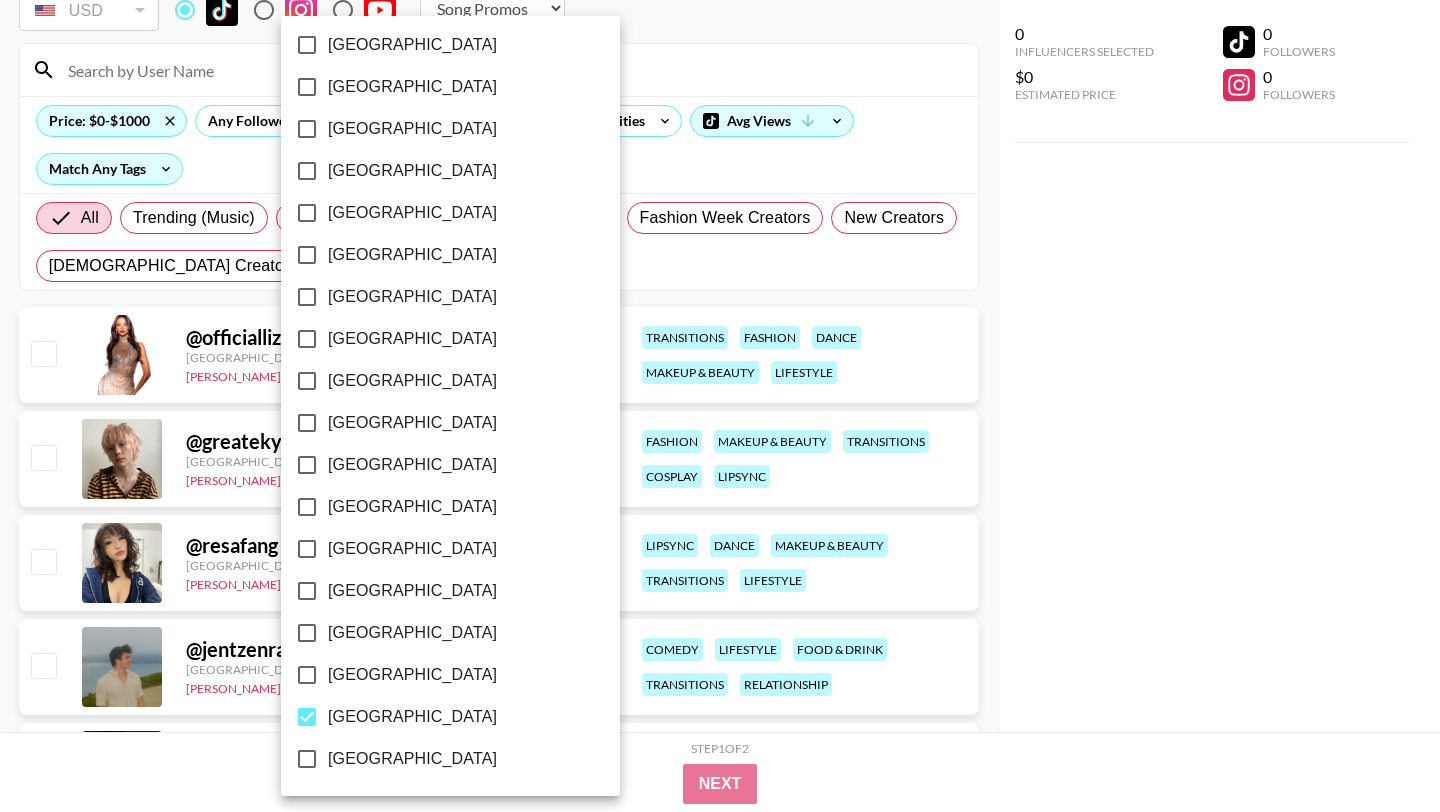click at bounding box center [720, 406] 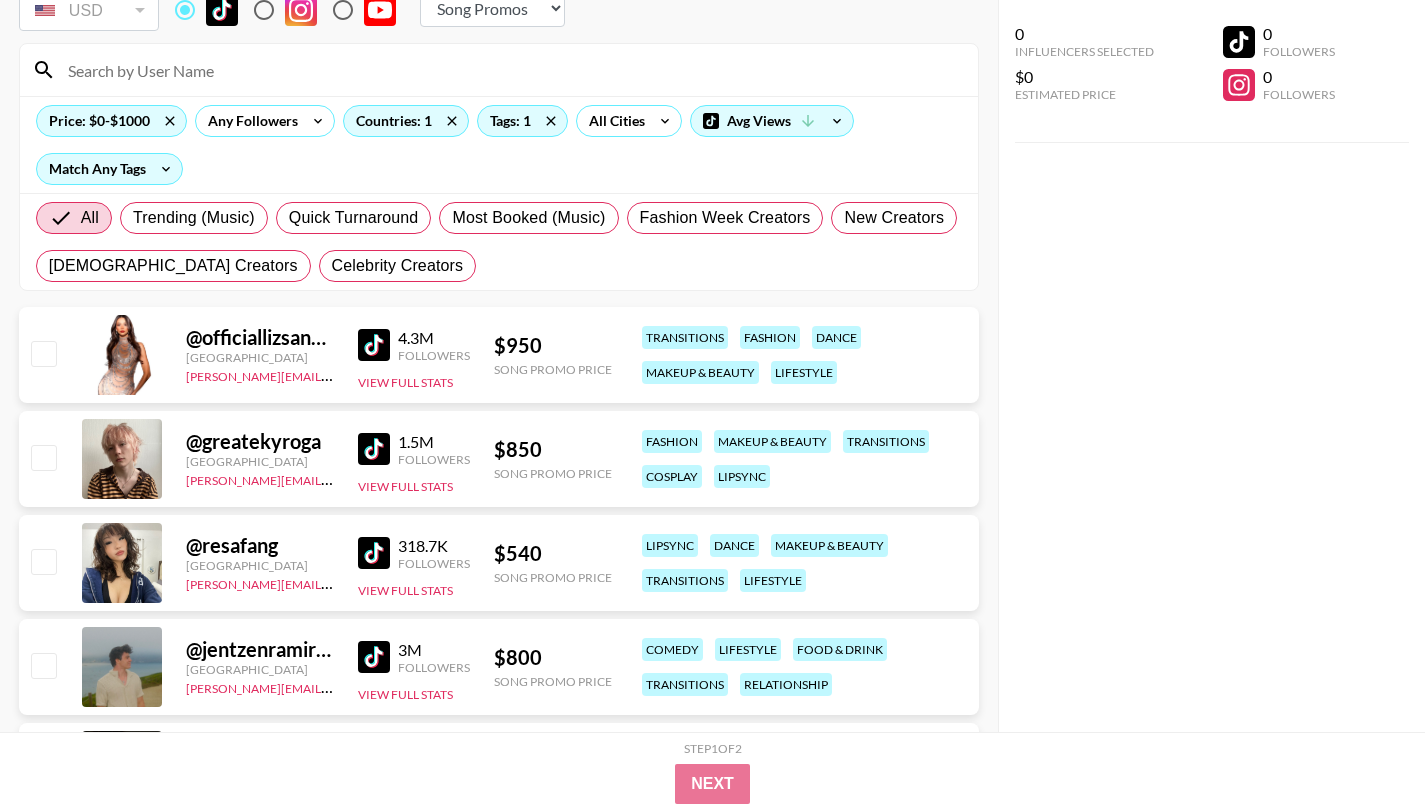 click at bounding box center (374, 553) 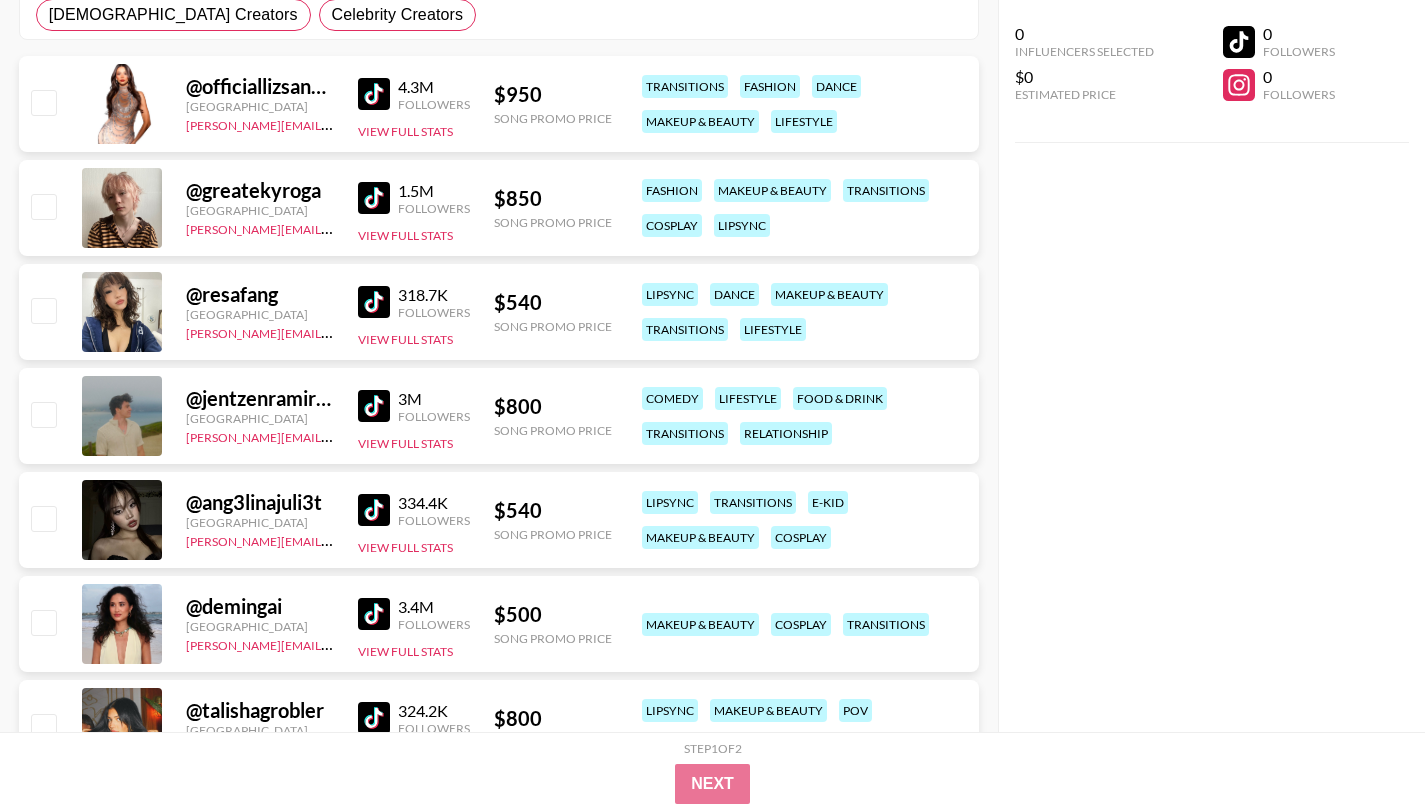 scroll, scrollTop: 404, scrollLeft: 0, axis: vertical 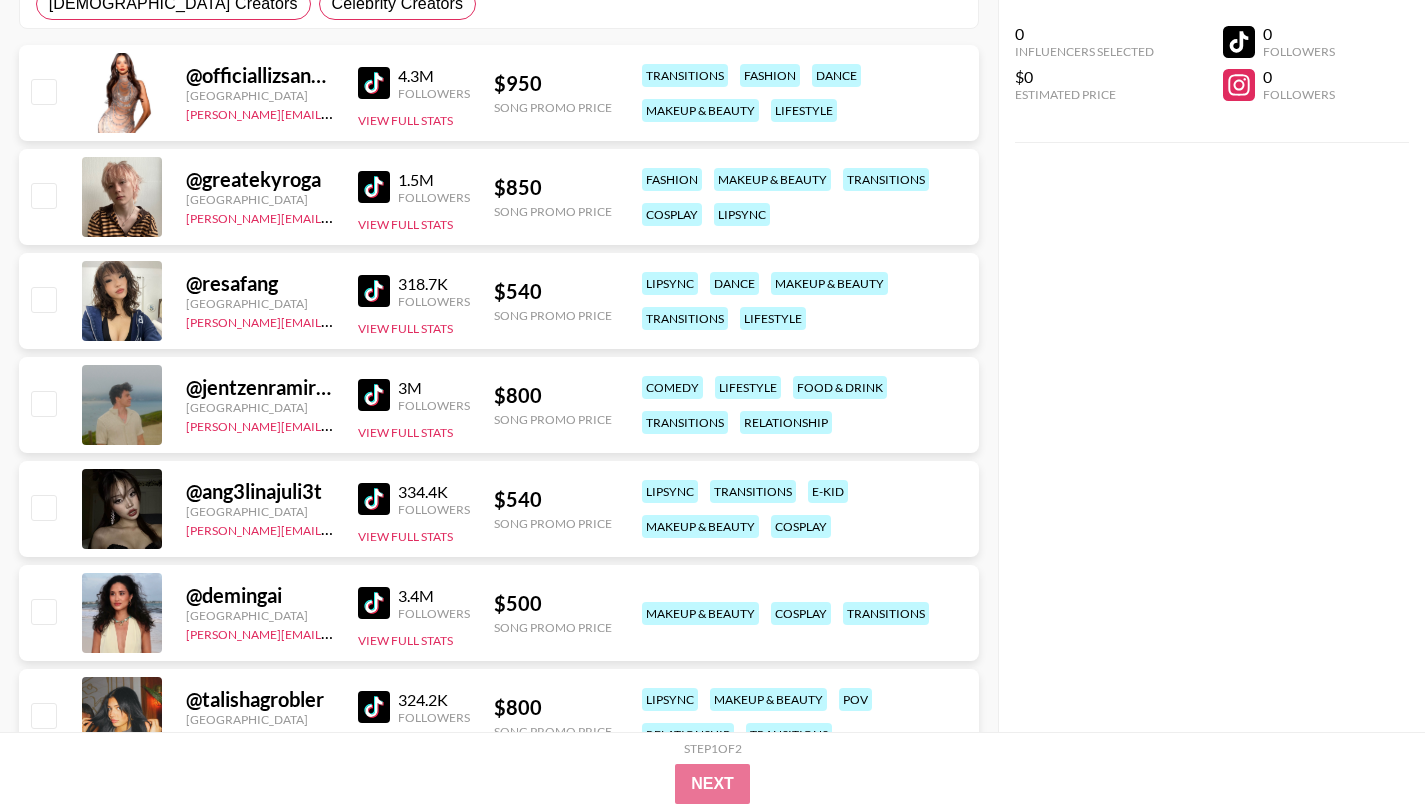 click at bounding box center (374, 499) 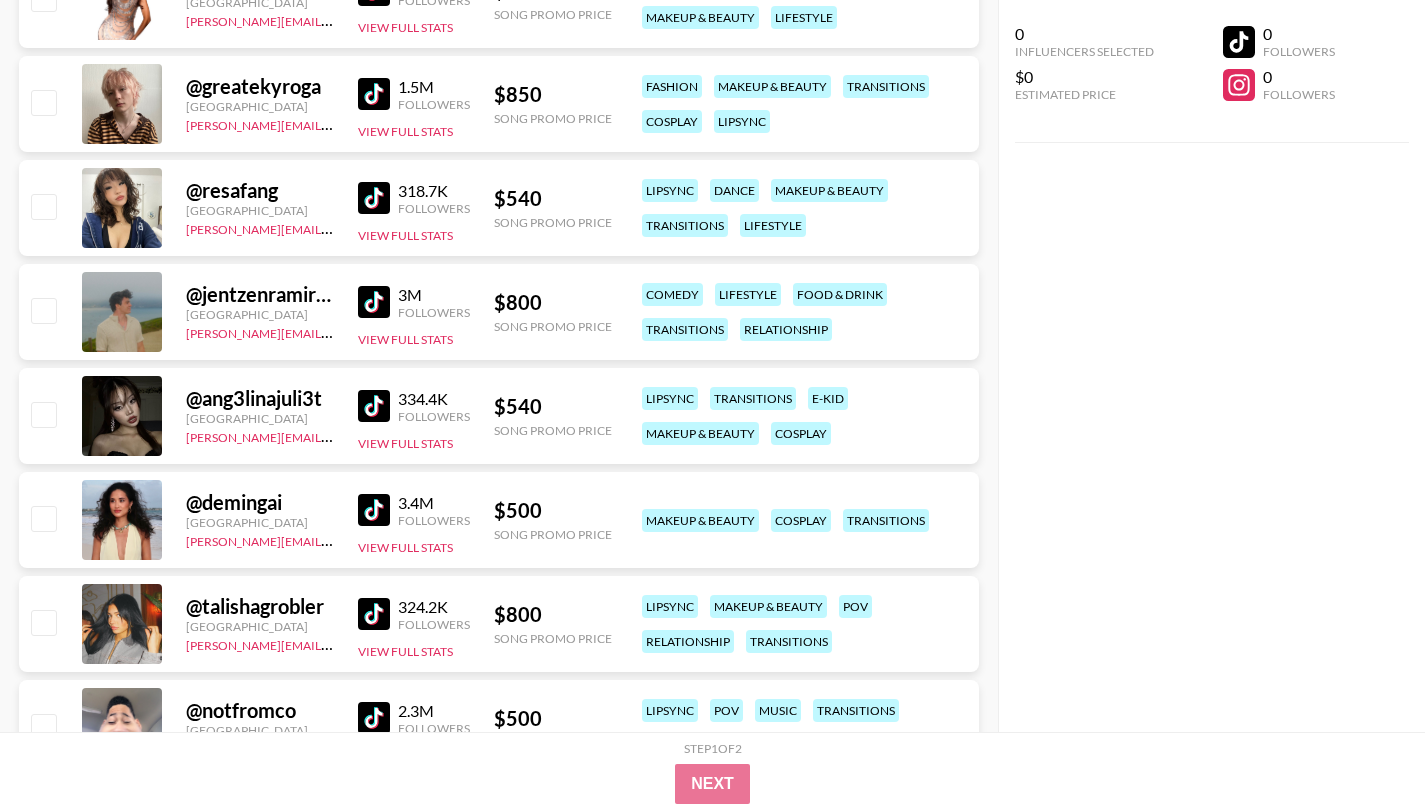 scroll, scrollTop: 505, scrollLeft: 0, axis: vertical 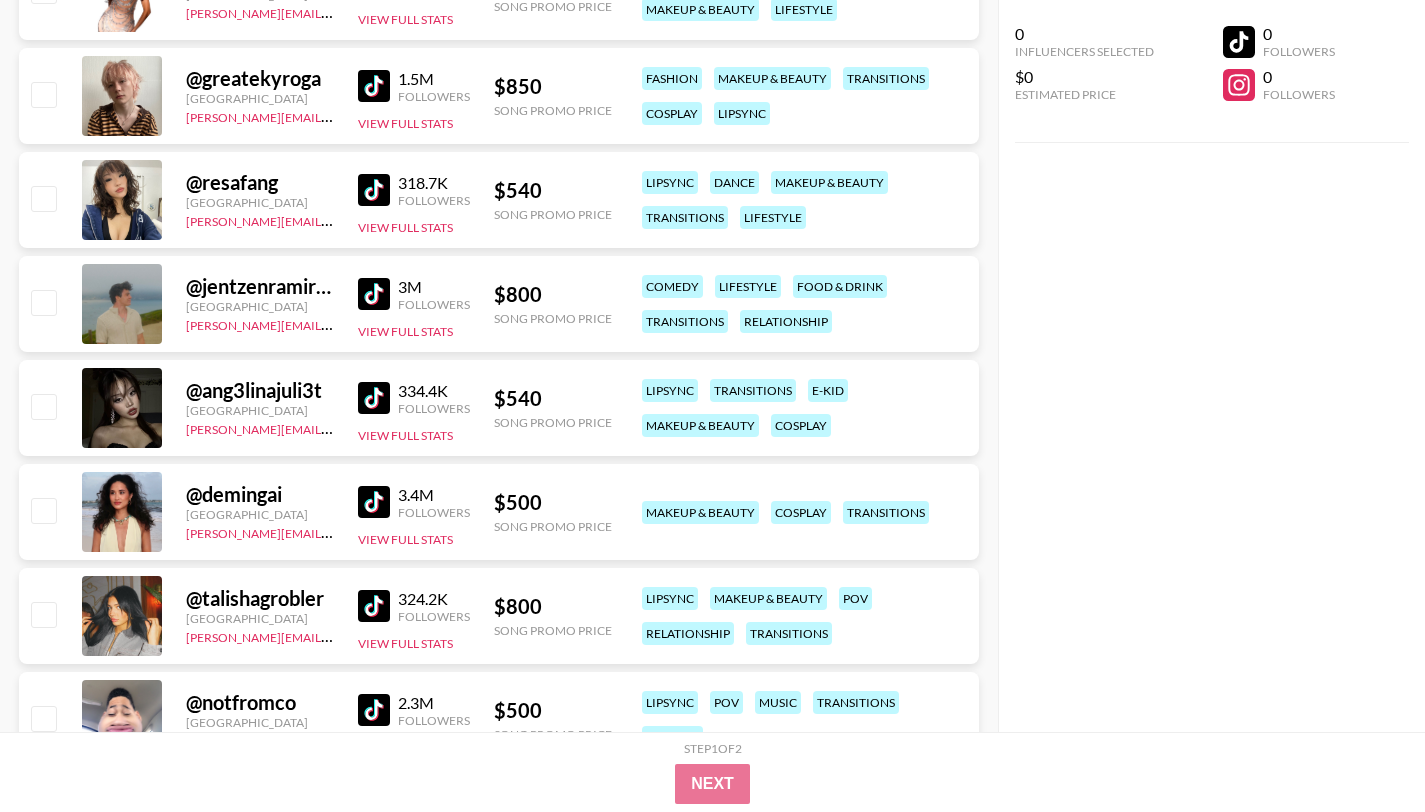 click on "3.4M Followers" at bounding box center (414, 502) 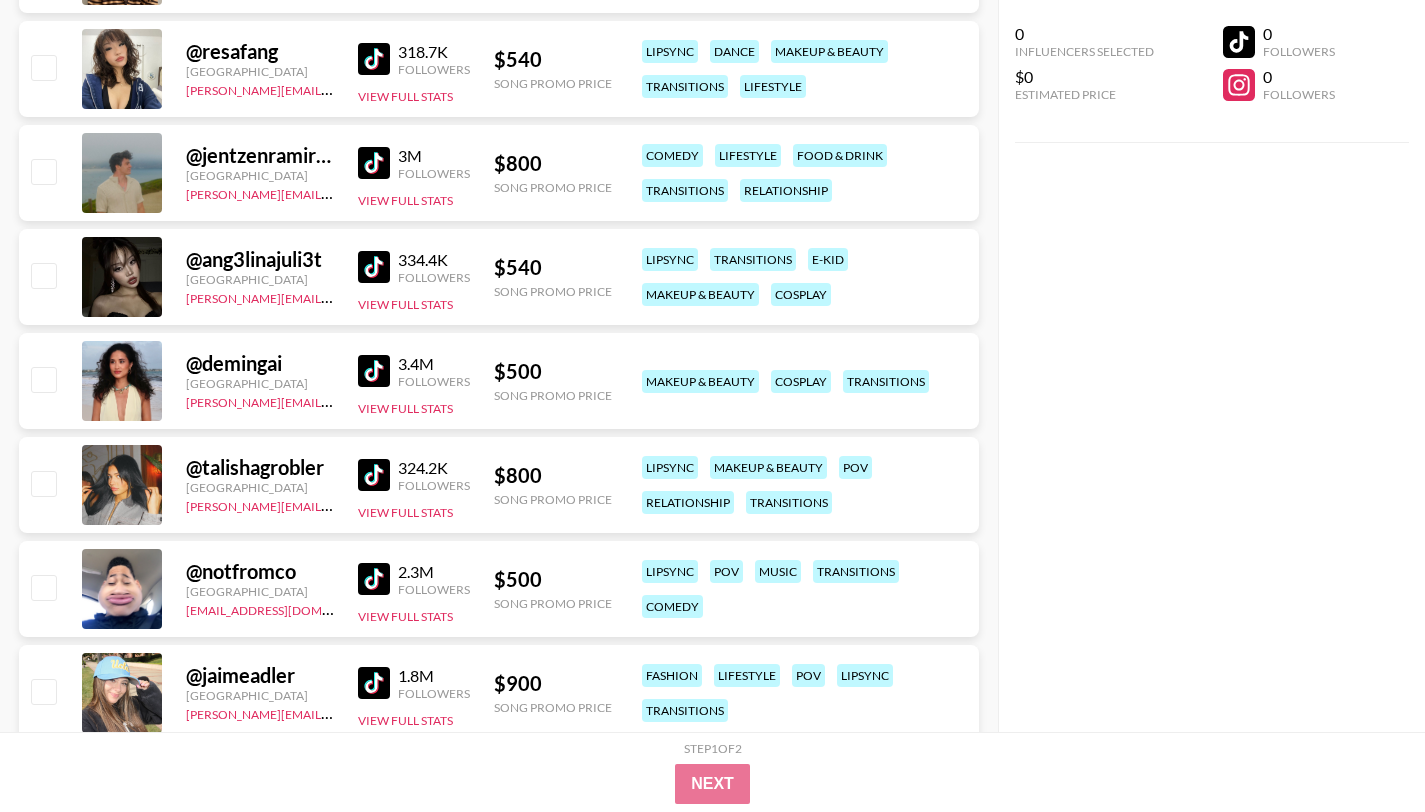 scroll, scrollTop: 684, scrollLeft: 0, axis: vertical 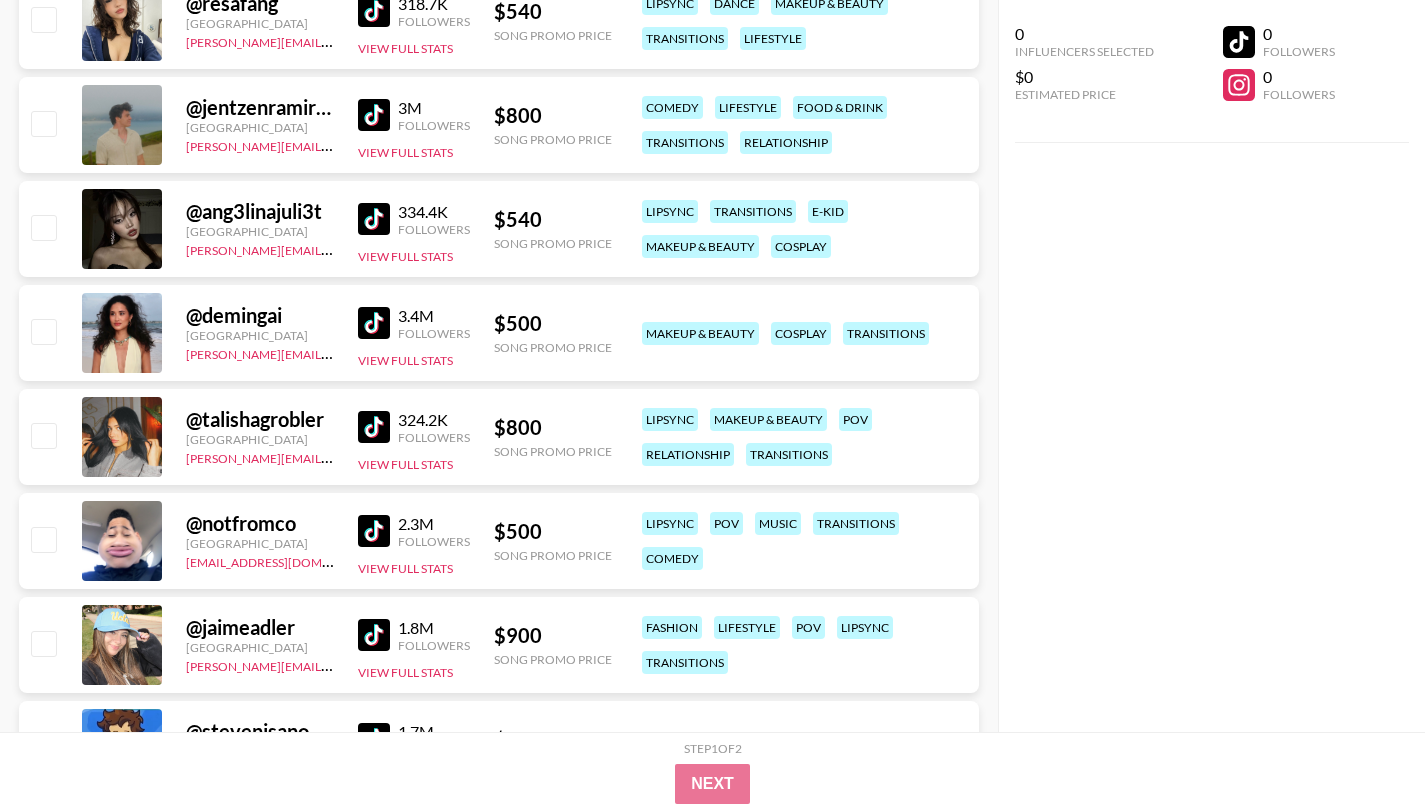 click at bounding box center (374, 427) 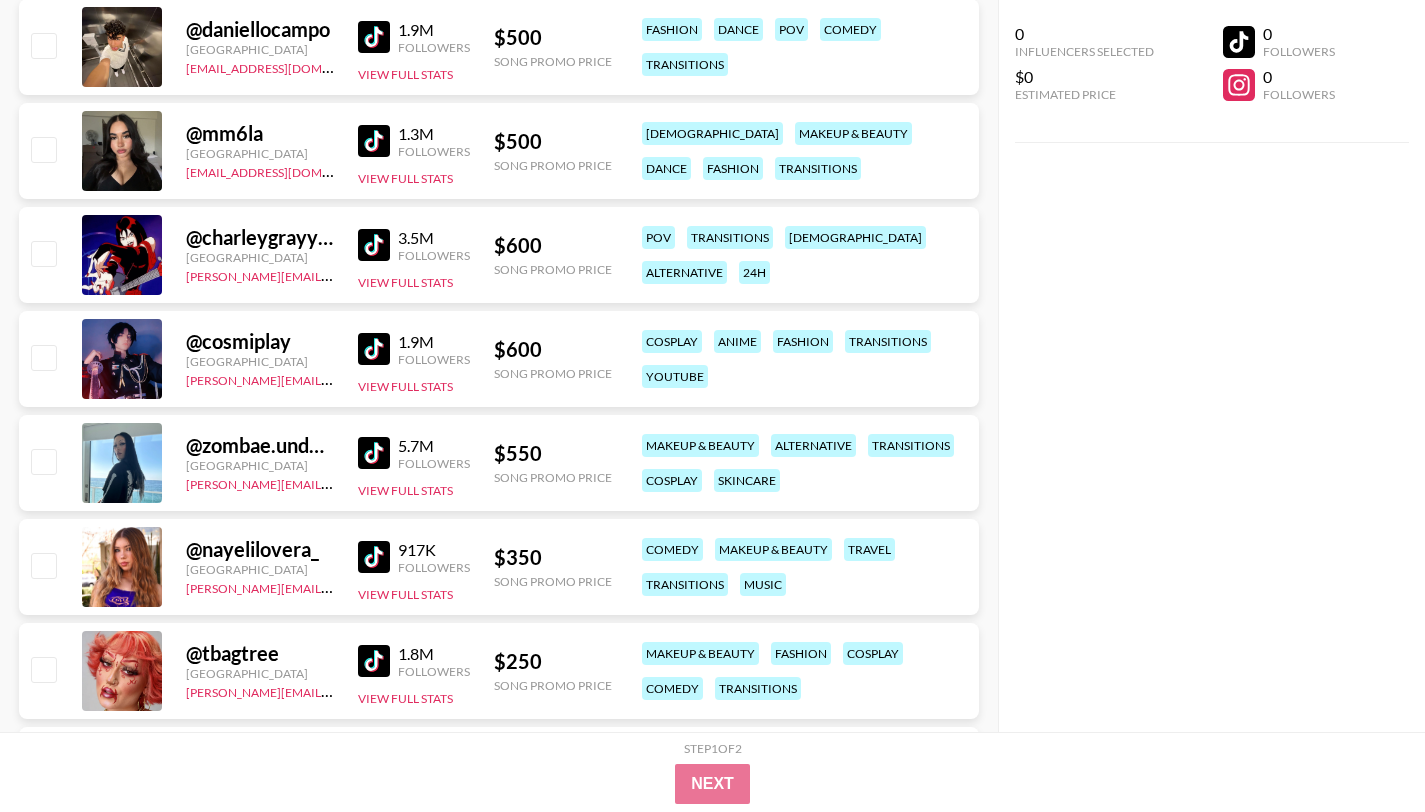 scroll, scrollTop: 1492, scrollLeft: 0, axis: vertical 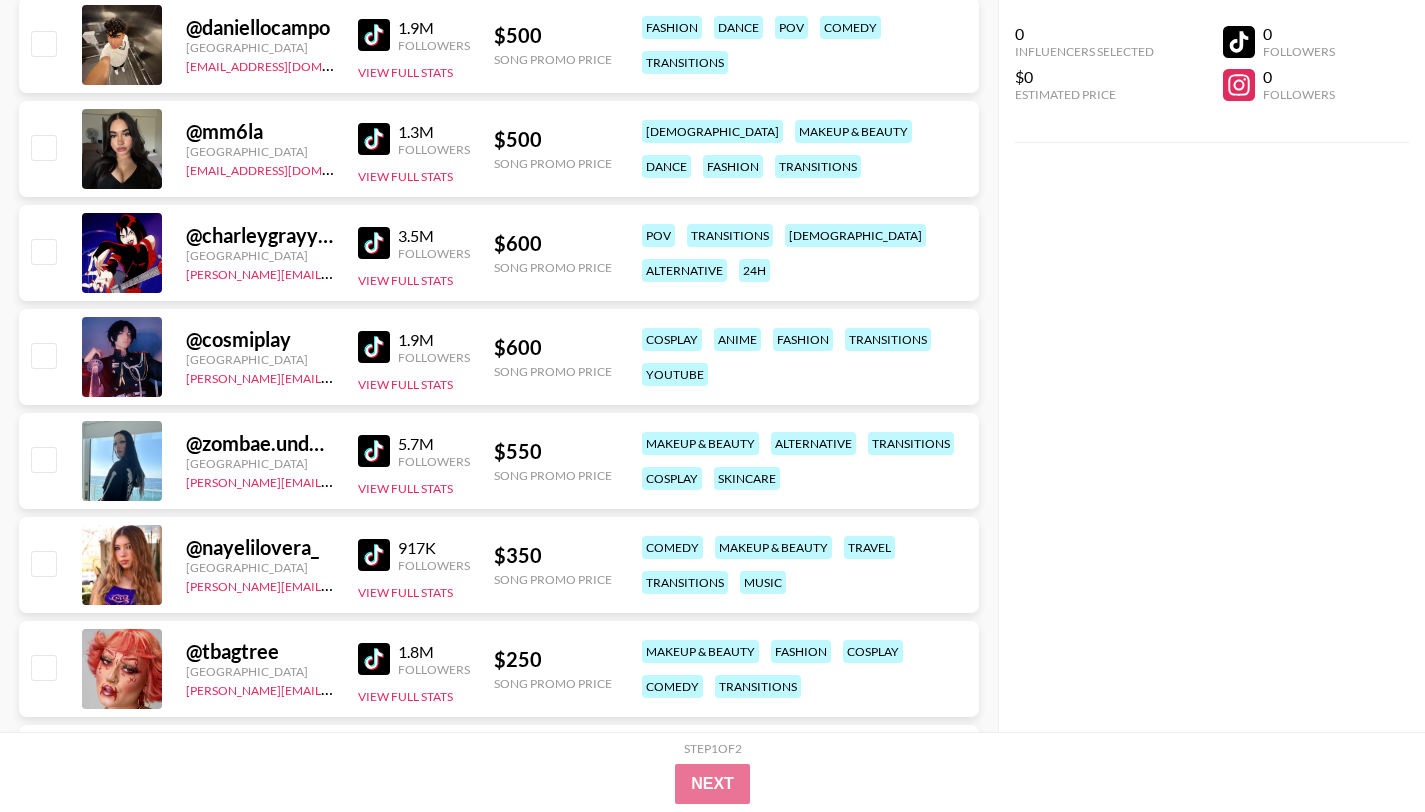 click at bounding box center [374, 555] 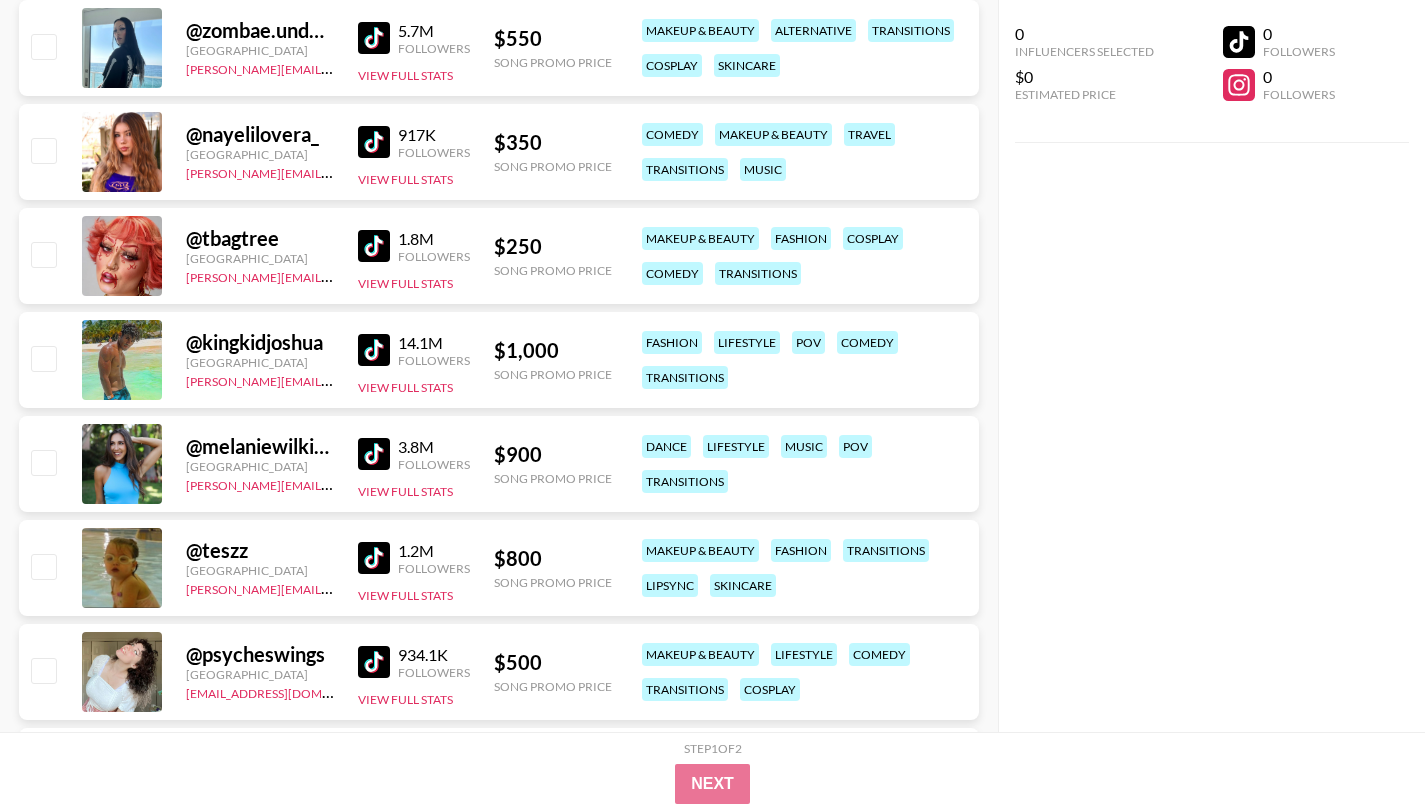 scroll, scrollTop: 1907, scrollLeft: 0, axis: vertical 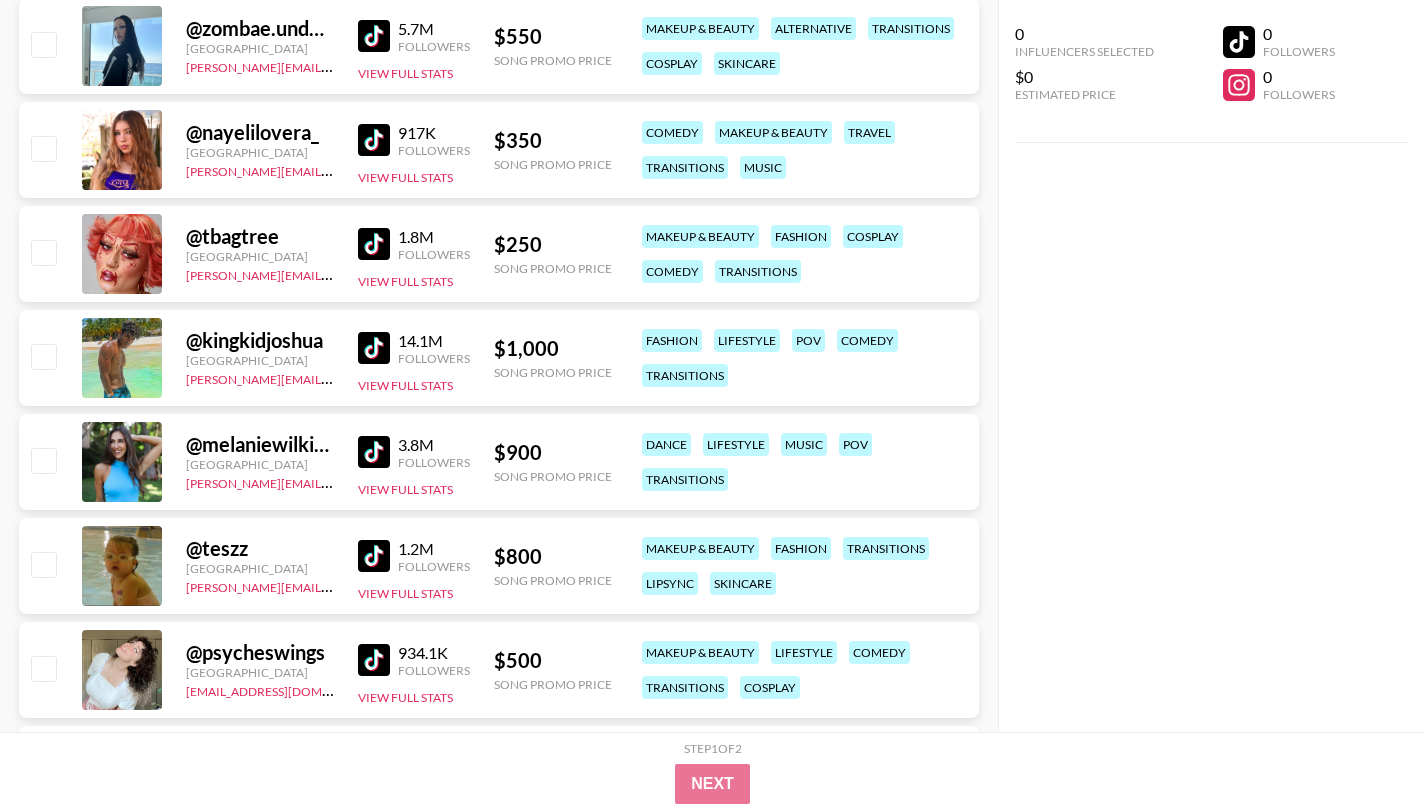 click at bounding box center (374, 556) 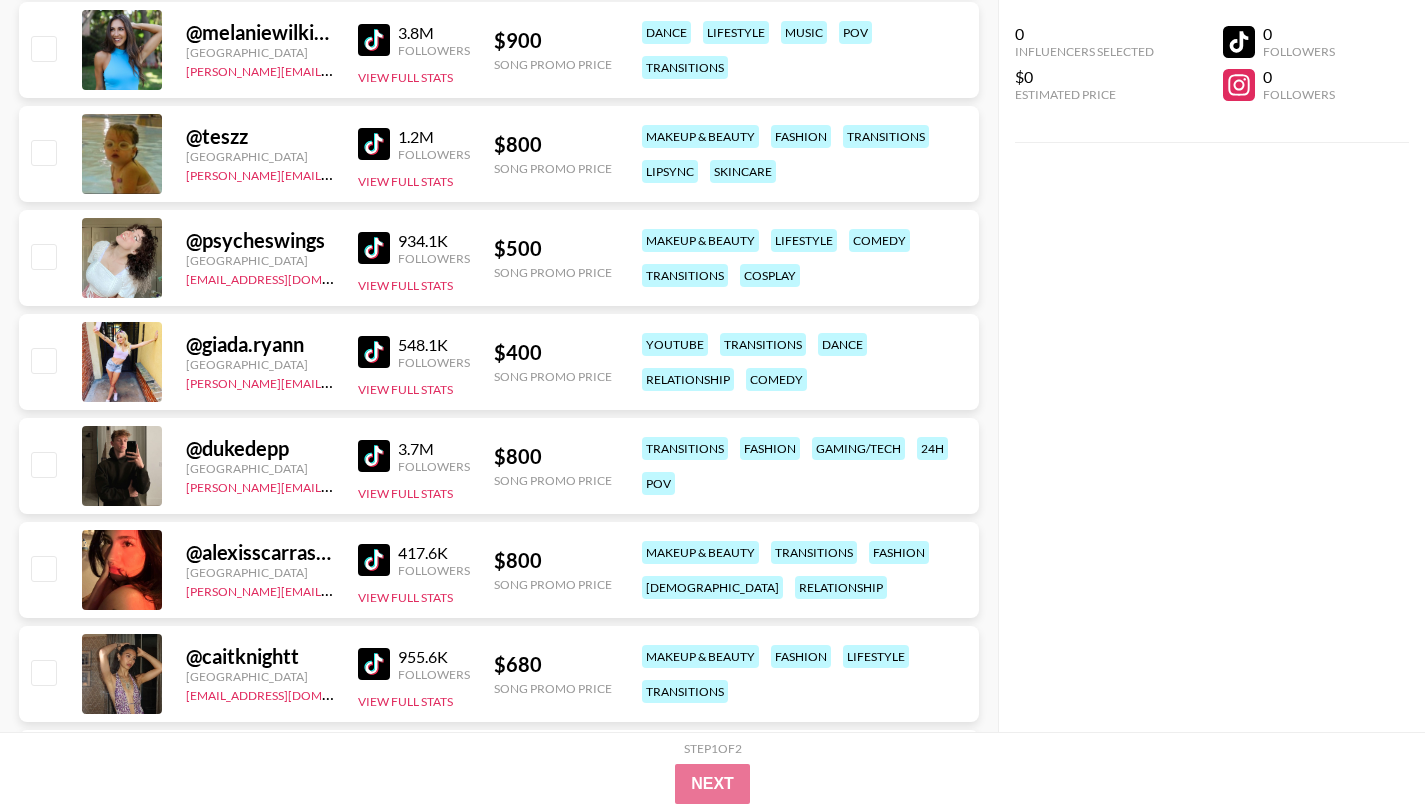 scroll, scrollTop: 2324, scrollLeft: 0, axis: vertical 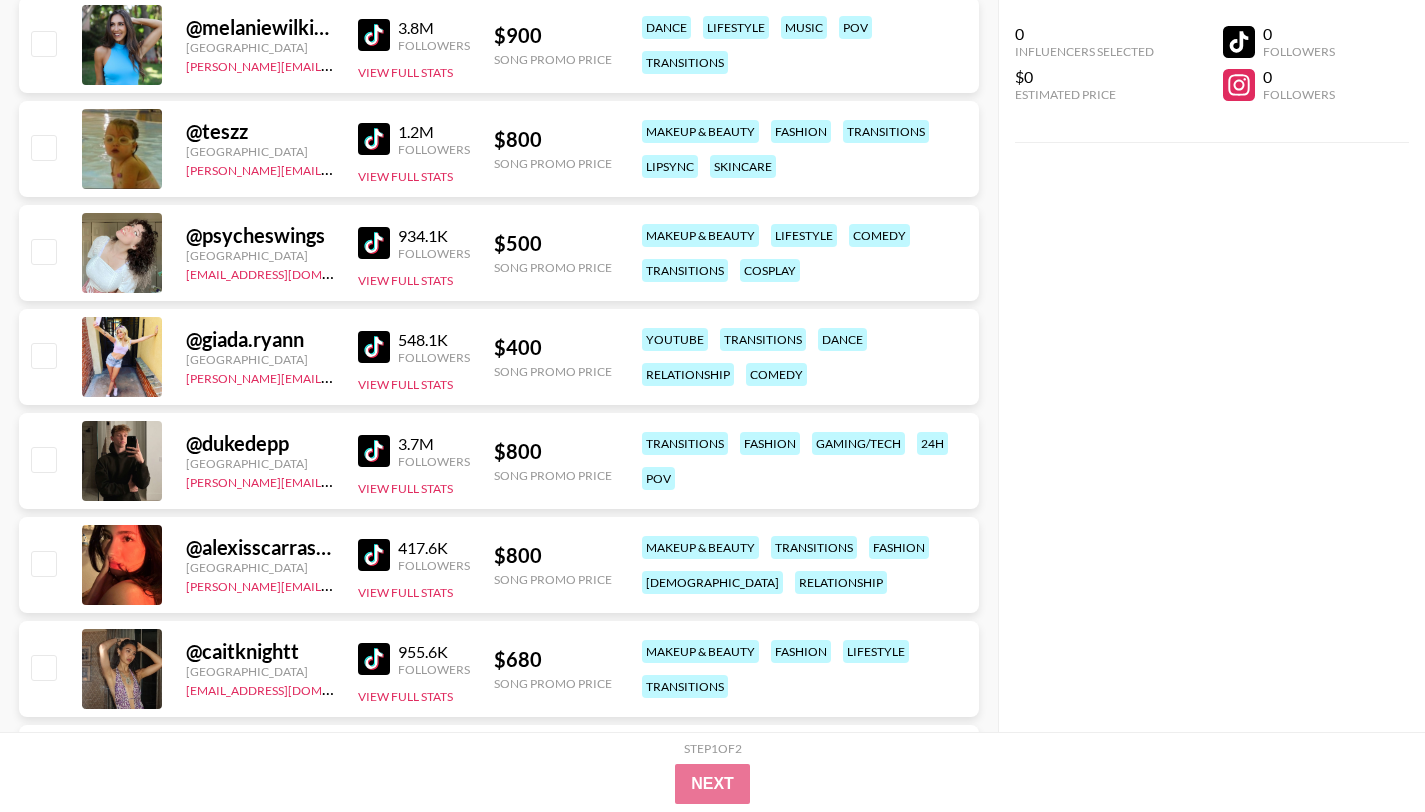 click at bounding box center [374, 555] 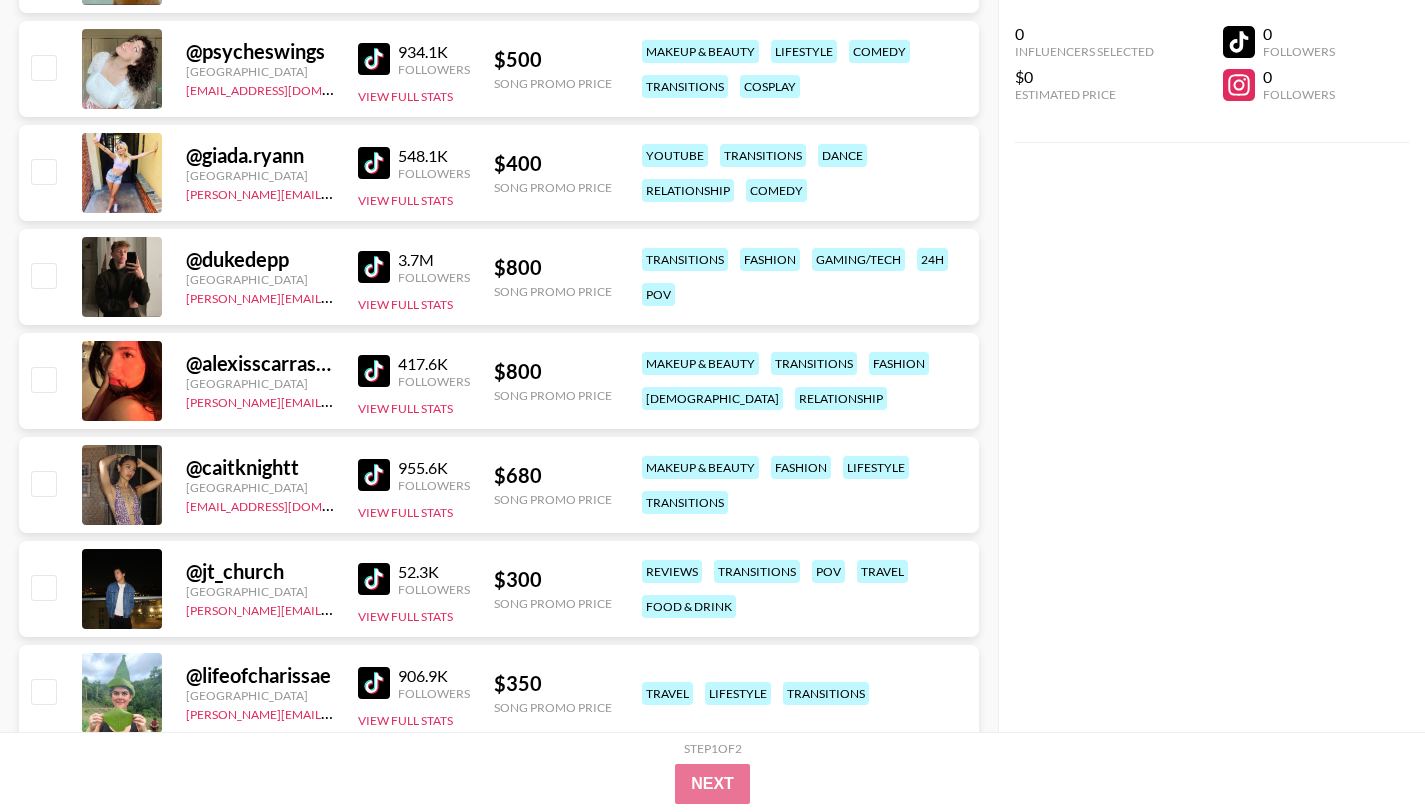 scroll, scrollTop: 2516, scrollLeft: 0, axis: vertical 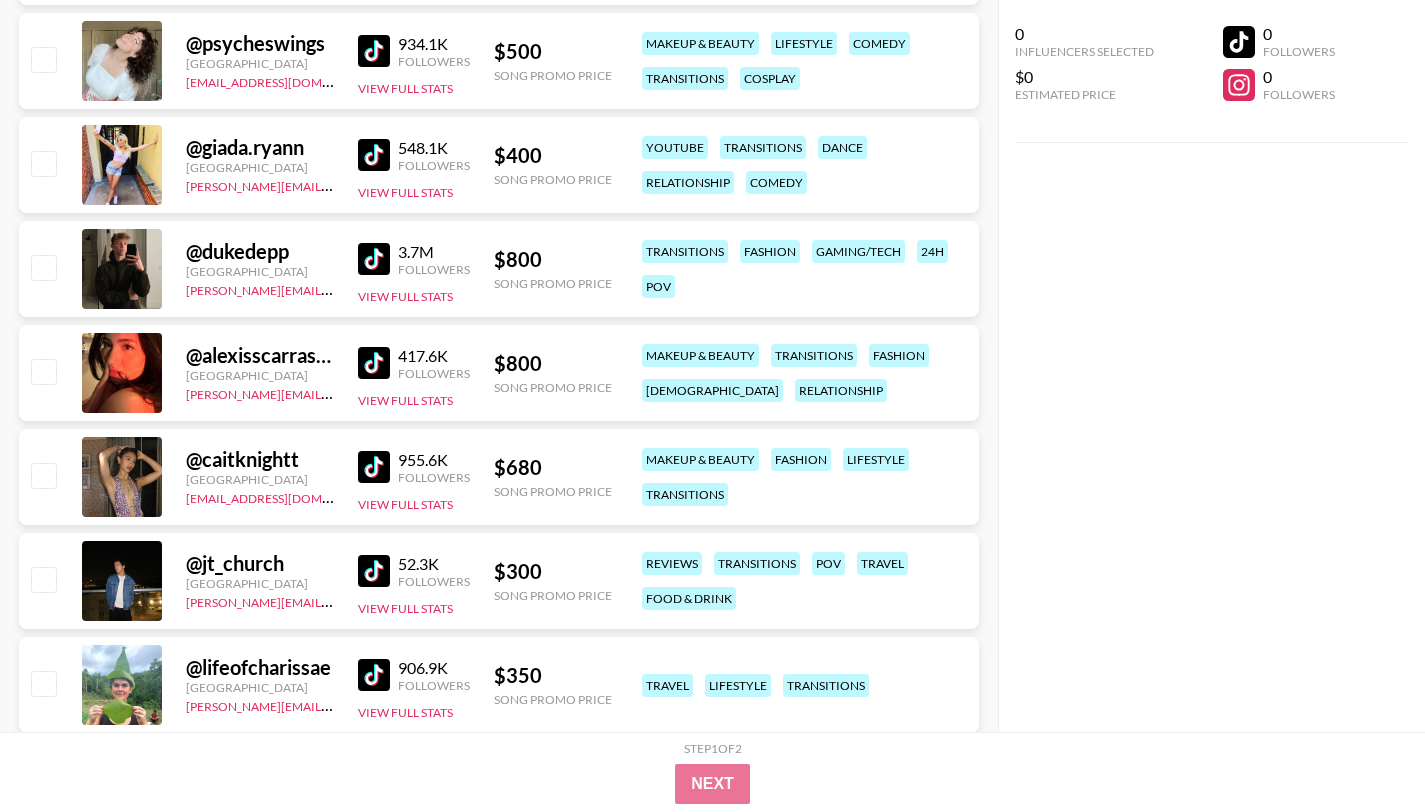 click at bounding box center (374, 467) 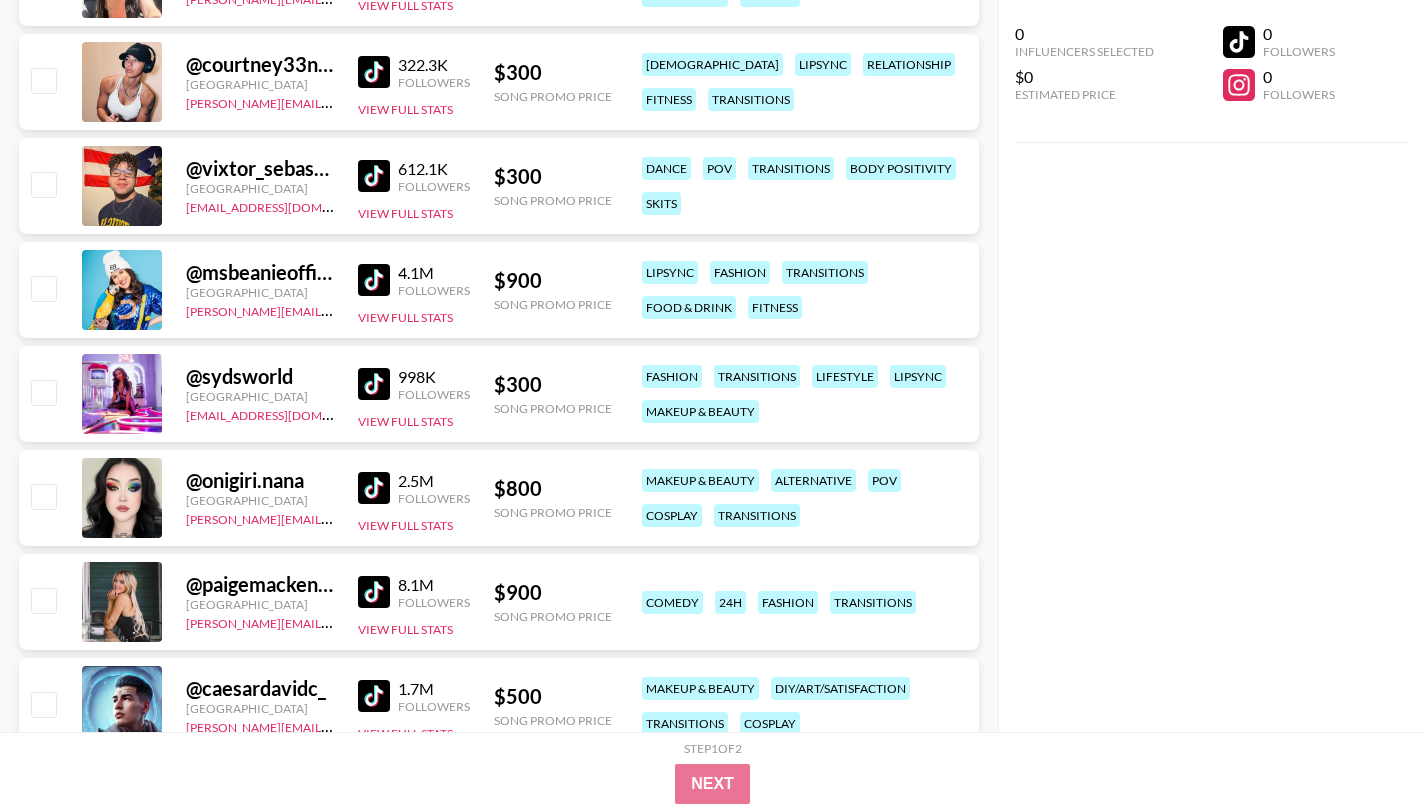 scroll, scrollTop: 4466, scrollLeft: 0, axis: vertical 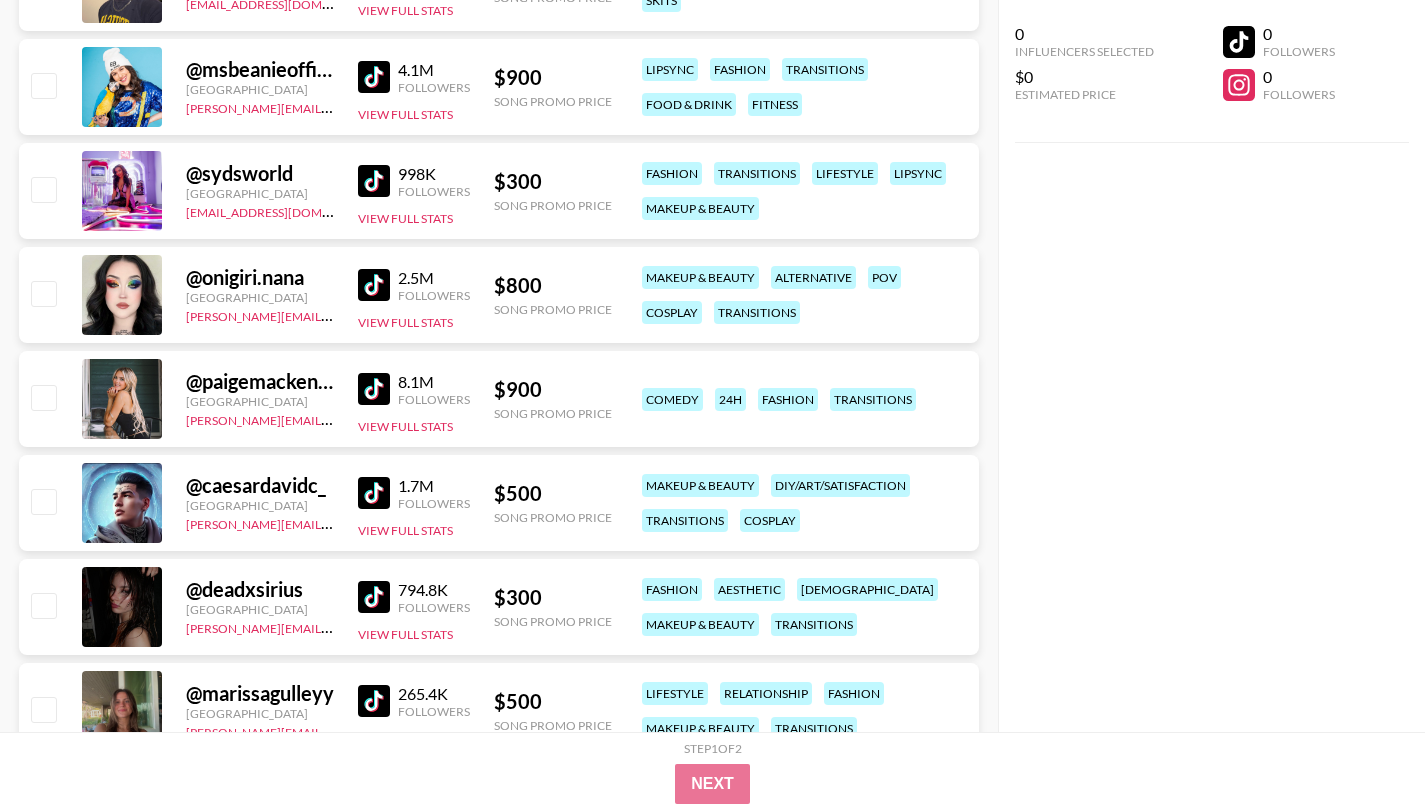 click at bounding box center [374, 389] 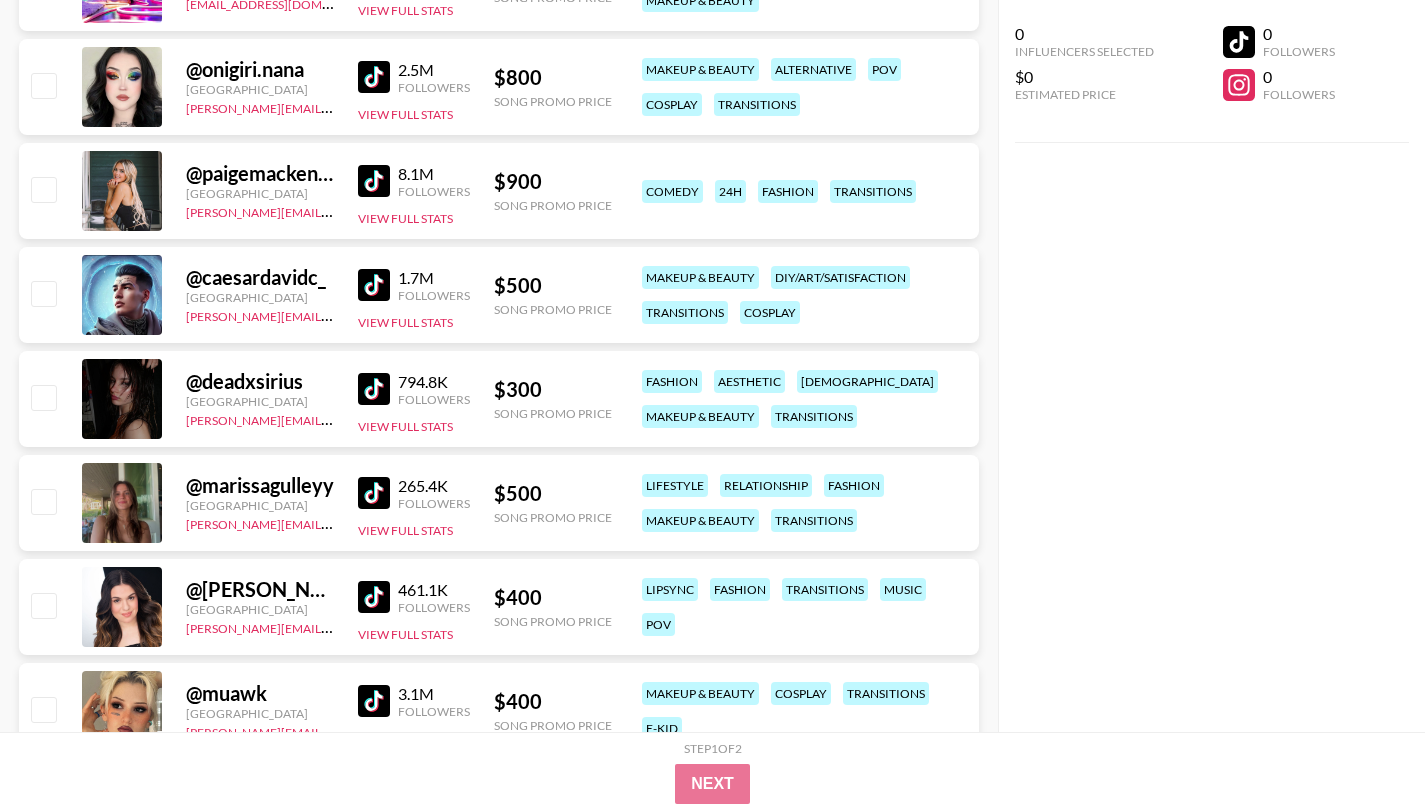 scroll, scrollTop: 4672, scrollLeft: 0, axis: vertical 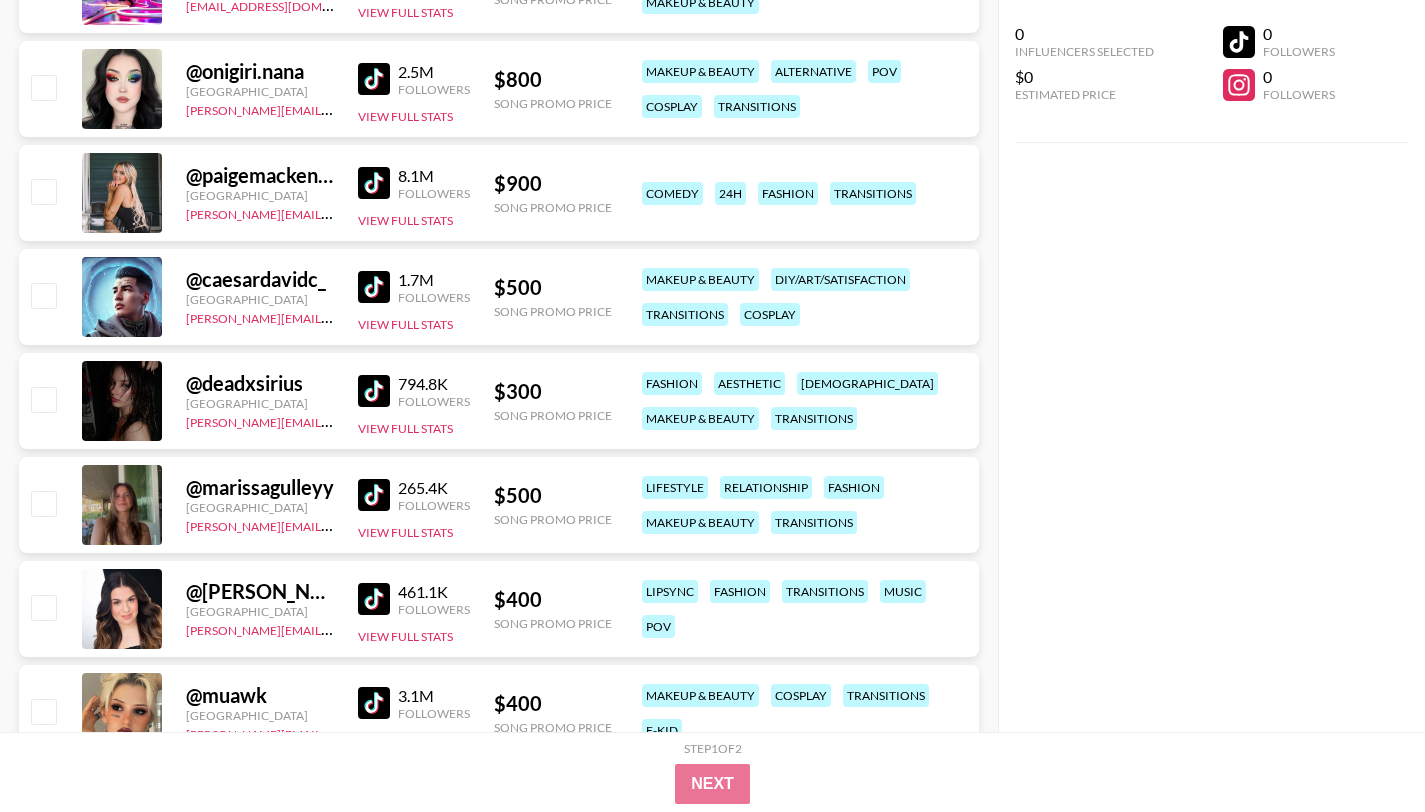 click at bounding box center (374, 391) 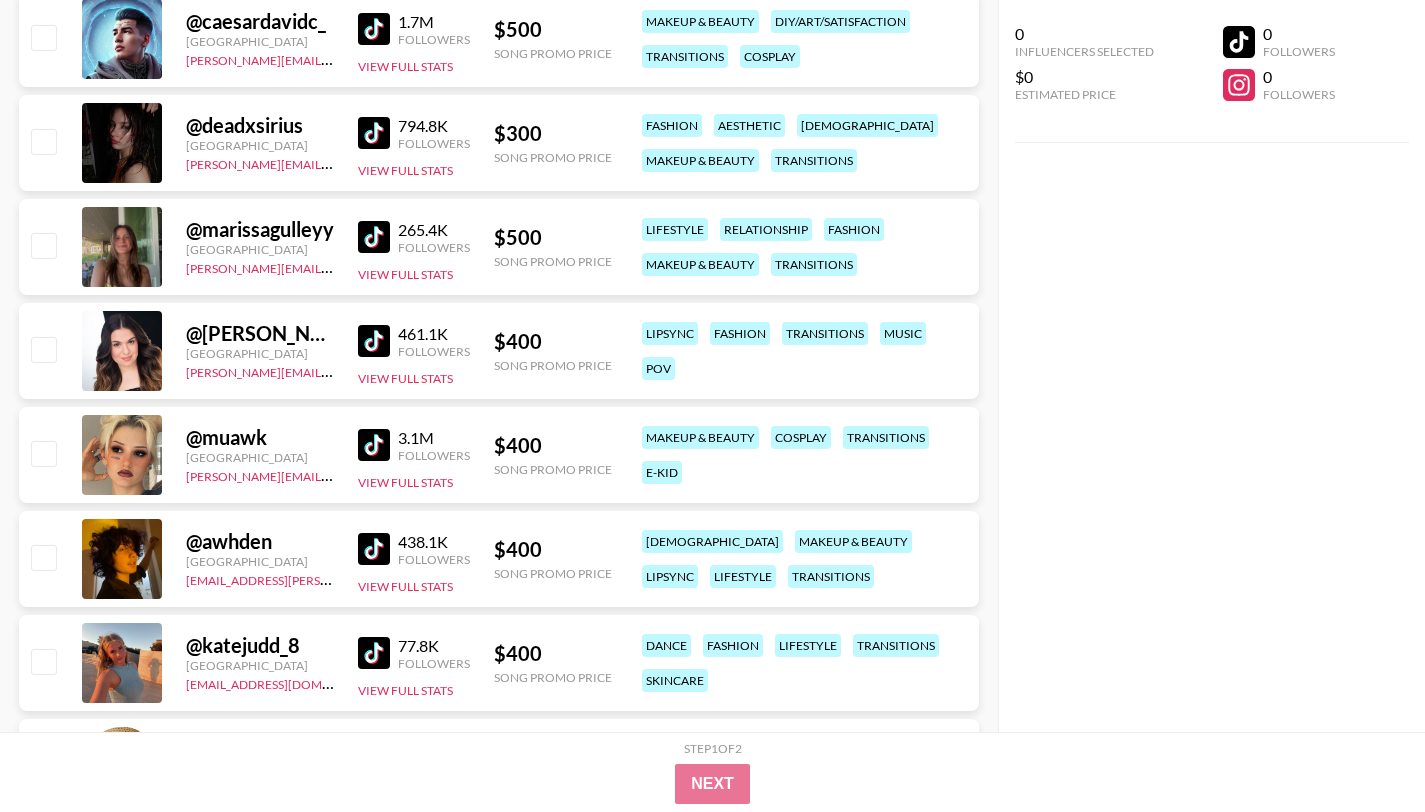 scroll, scrollTop: 4934, scrollLeft: 0, axis: vertical 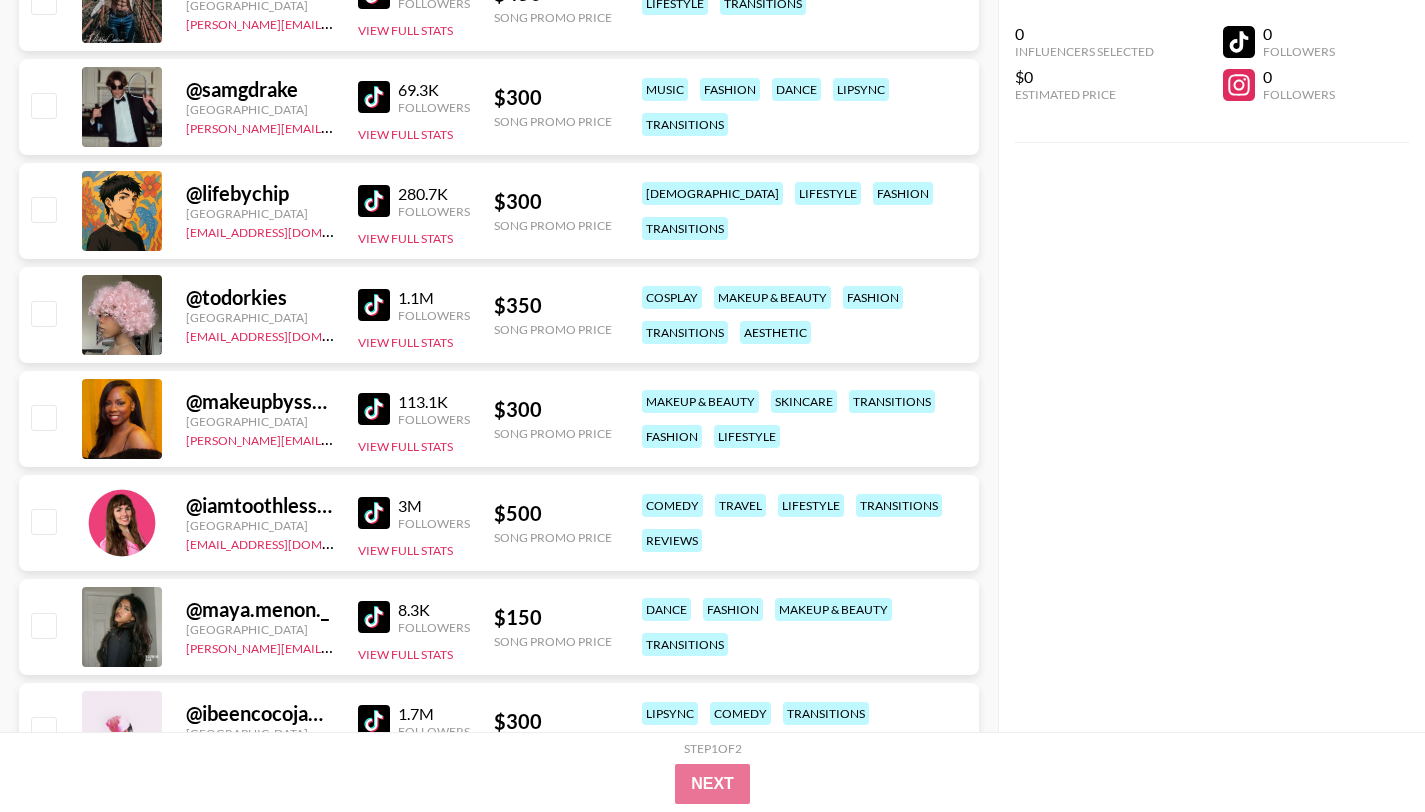 click at bounding box center [374, 617] 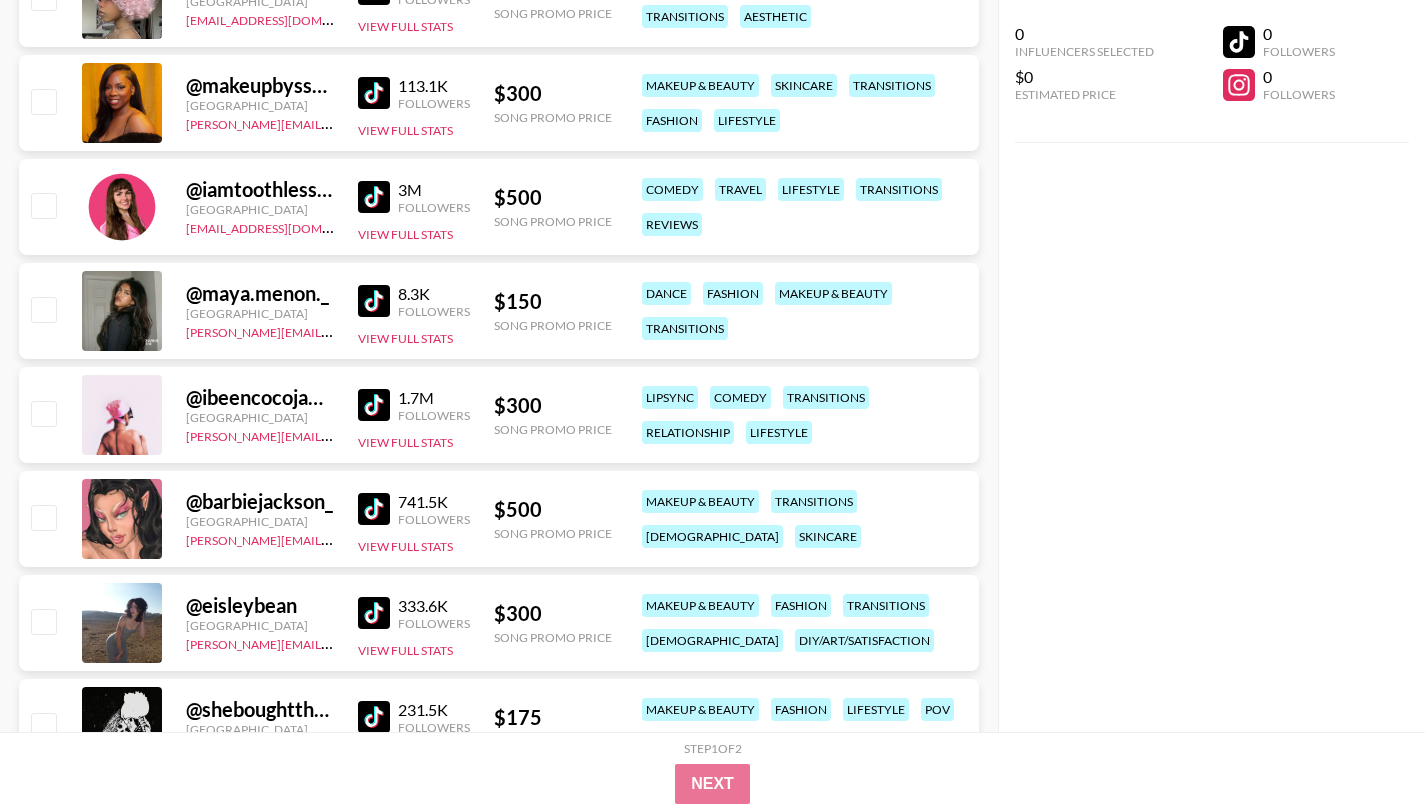 scroll, scrollTop: 6223, scrollLeft: 0, axis: vertical 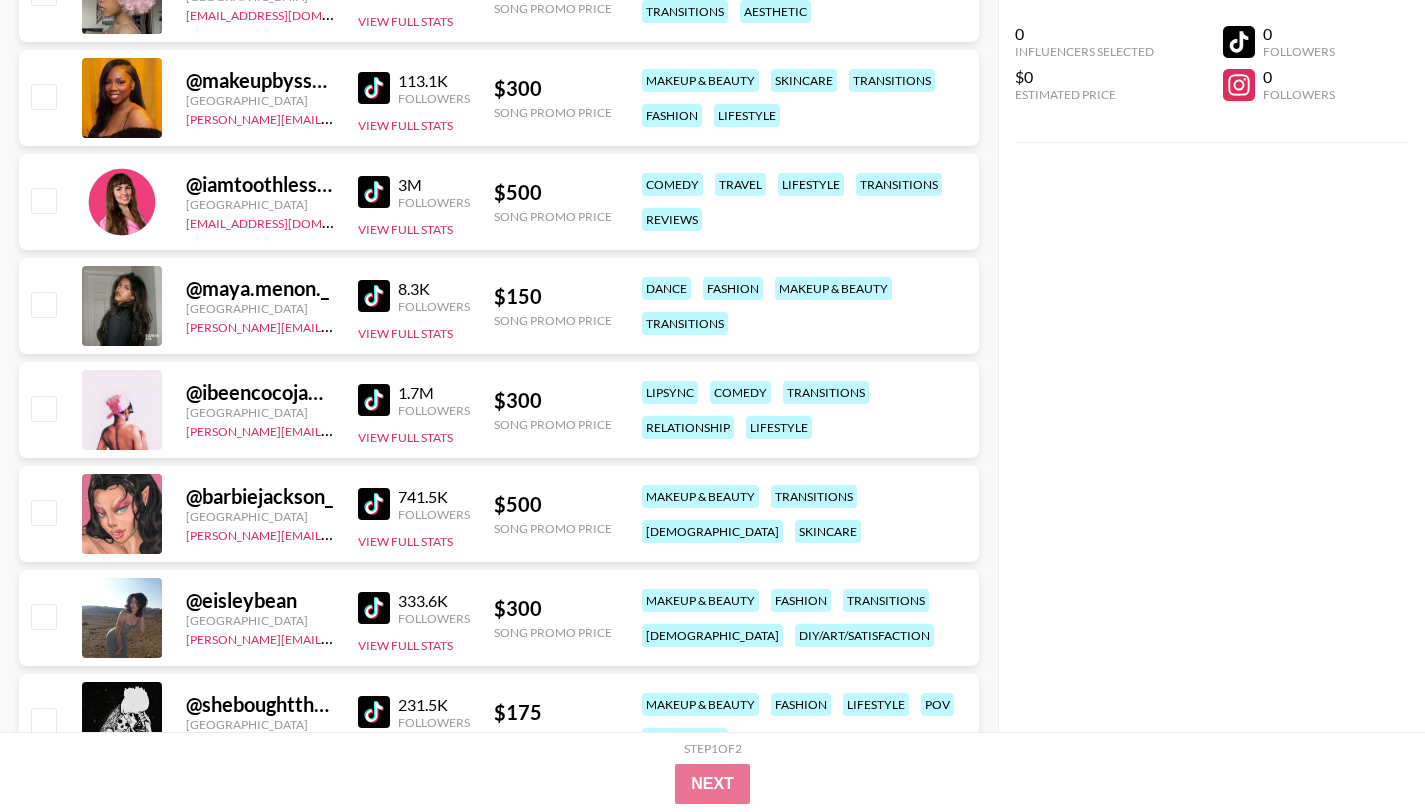 click at bounding box center (374, 608) 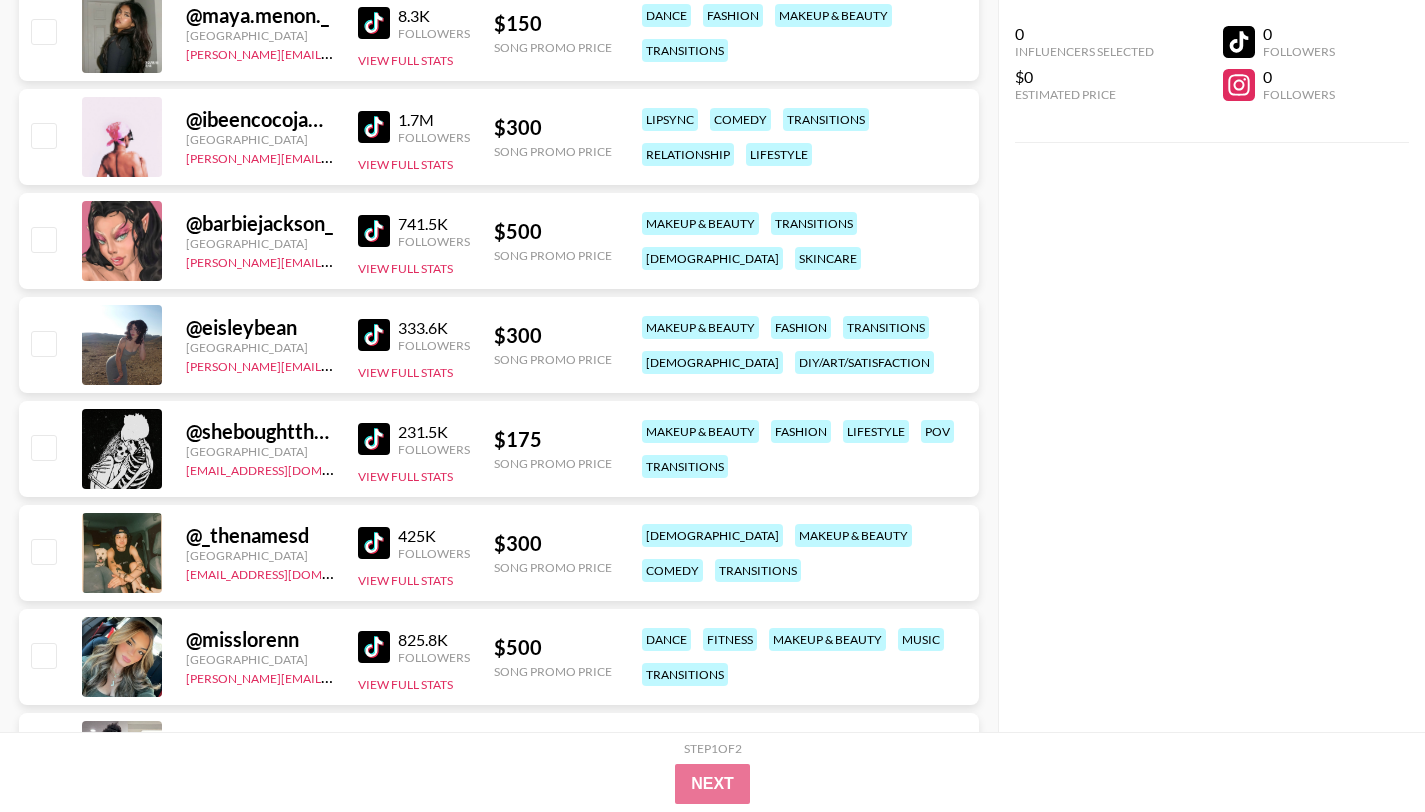 scroll, scrollTop: 6512, scrollLeft: 0, axis: vertical 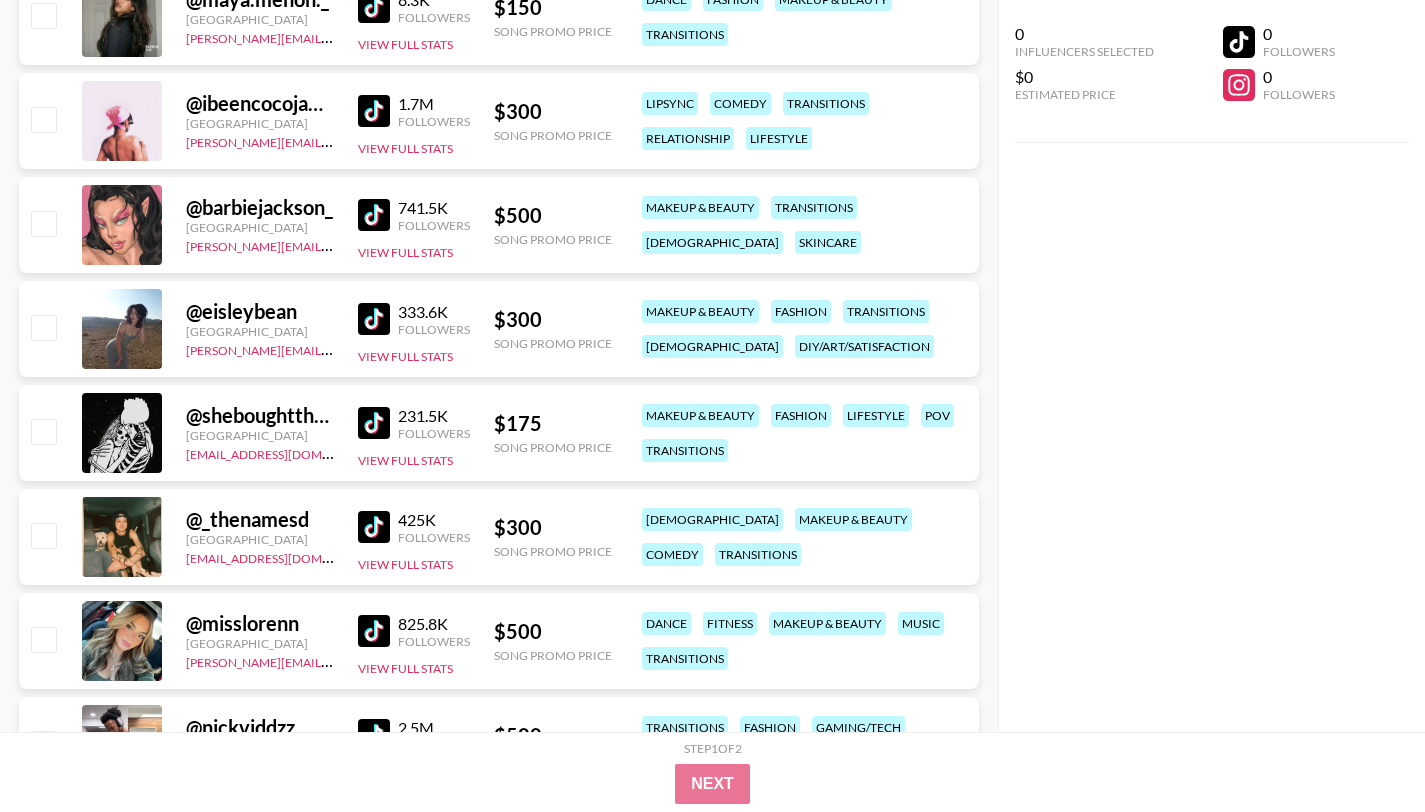 click at bounding box center (374, 631) 